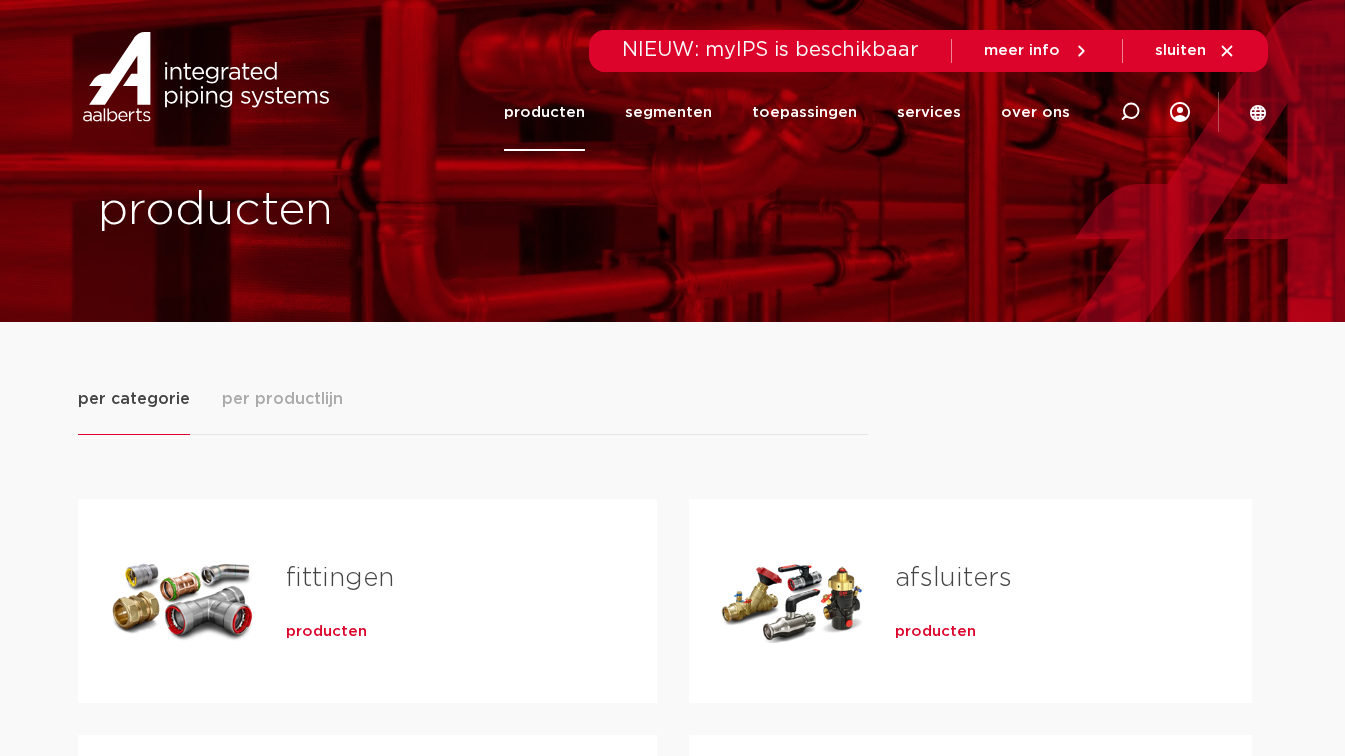 scroll, scrollTop: 0, scrollLeft: 0, axis: both 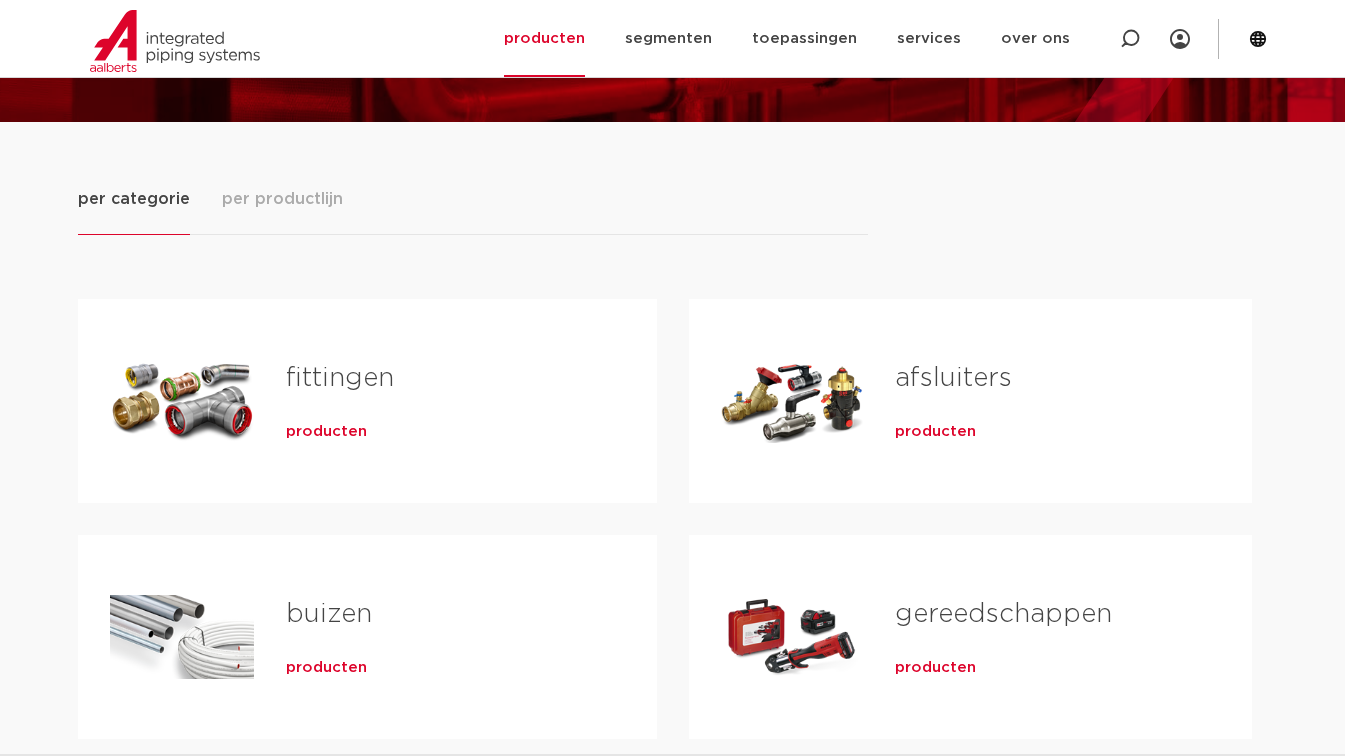 click on "producten" at bounding box center (326, 432) 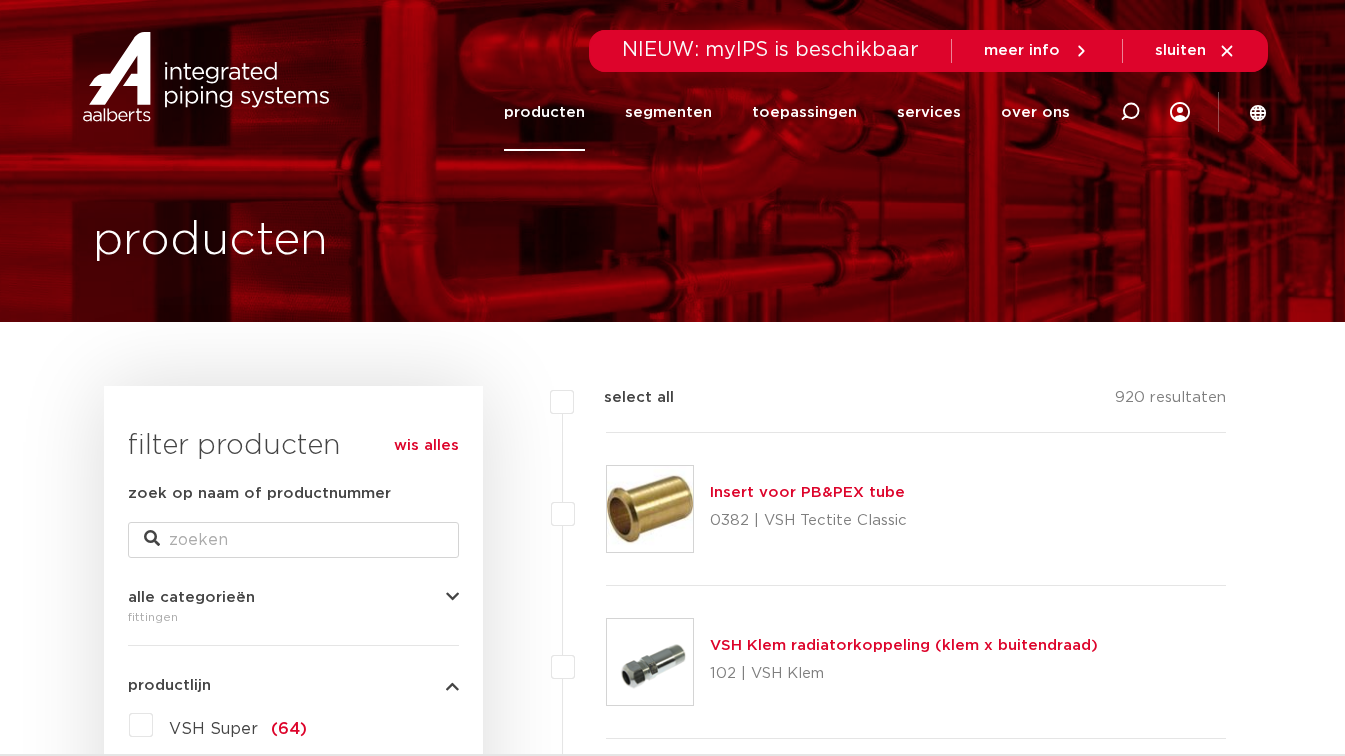 scroll, scrollTop: 0, scrollLeft: 0, axis: both 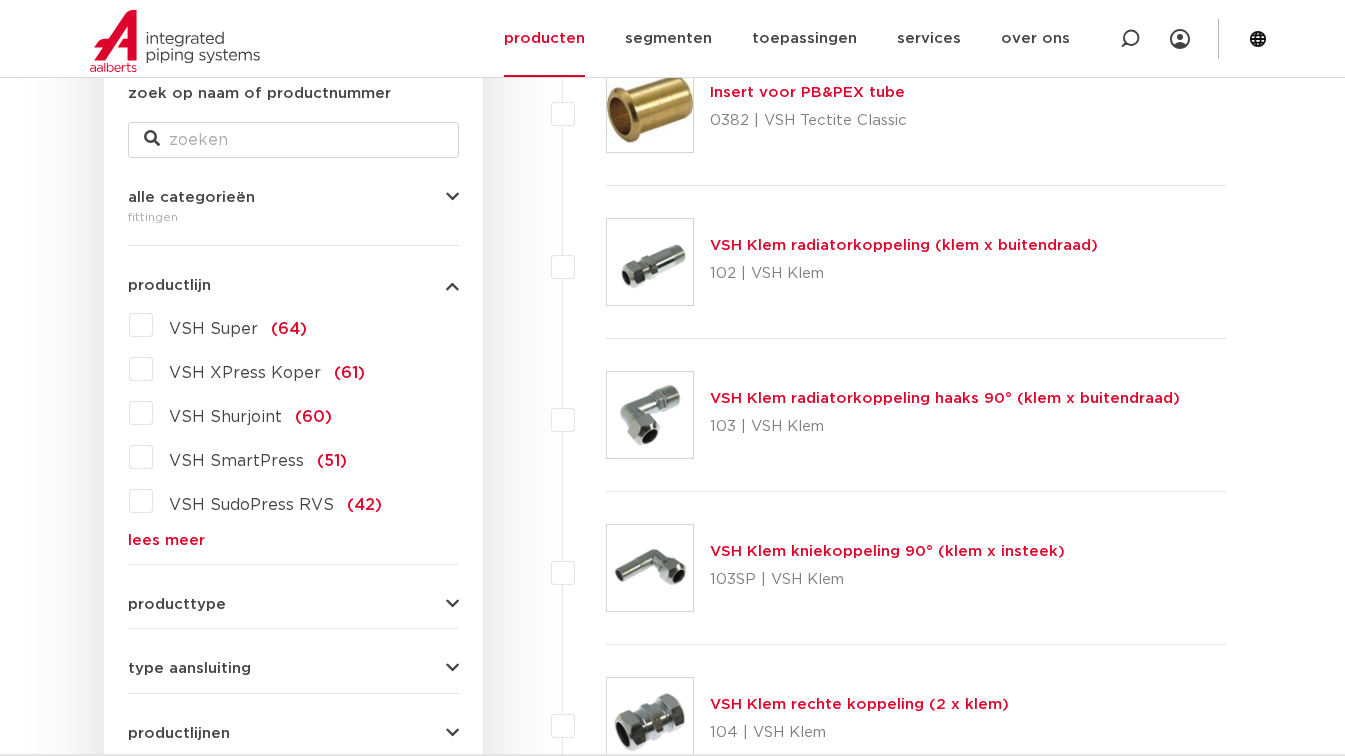 click on "VSH Super
(64)" at bounding box center [230, 325] 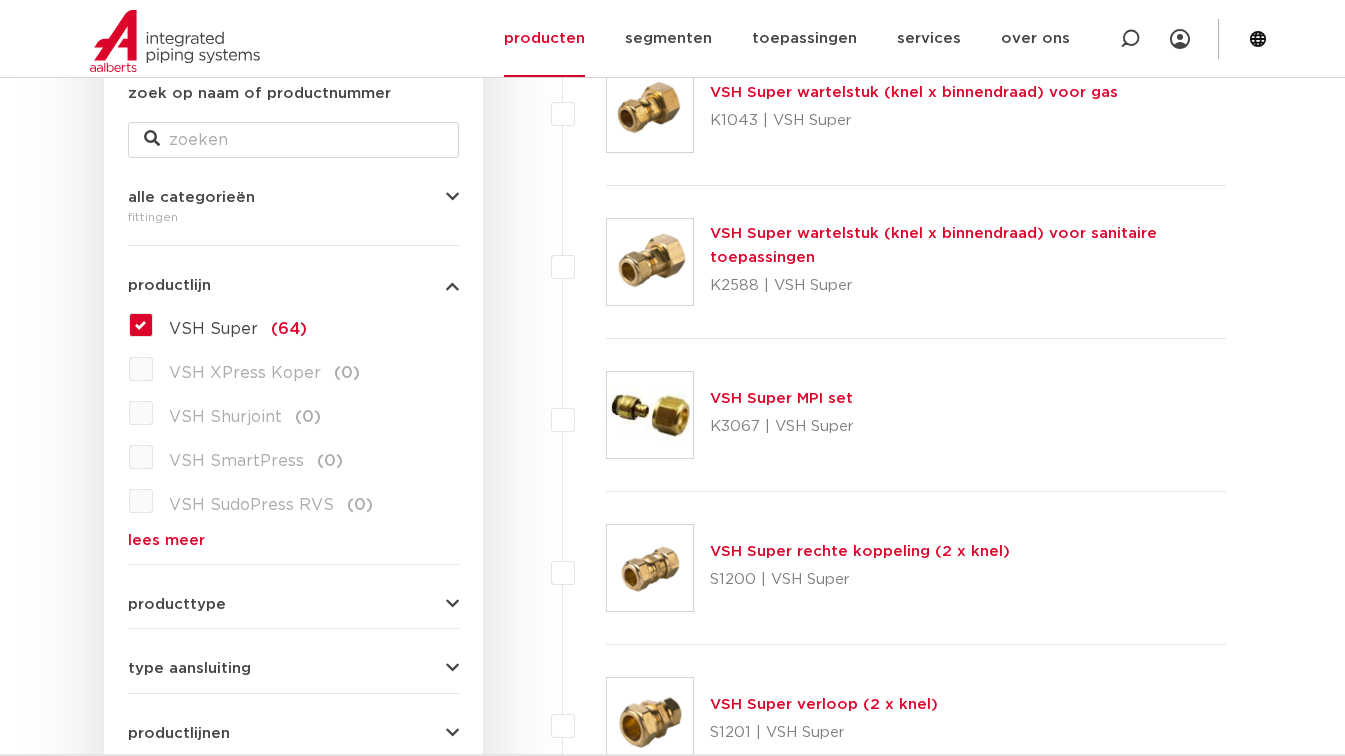 scroll, scrollTop: 400, scrollLeft: 0, axis: vertical 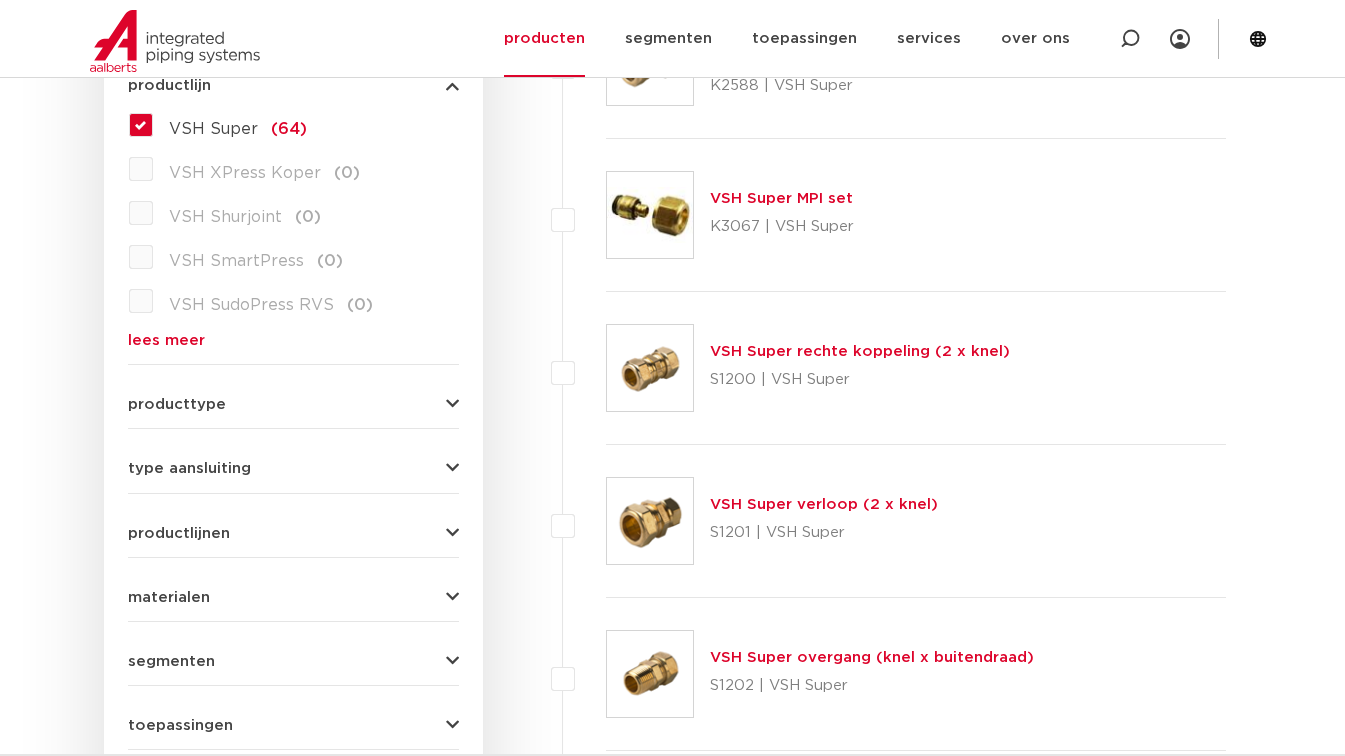 click on "producttype" at bounding box center (293, 404) 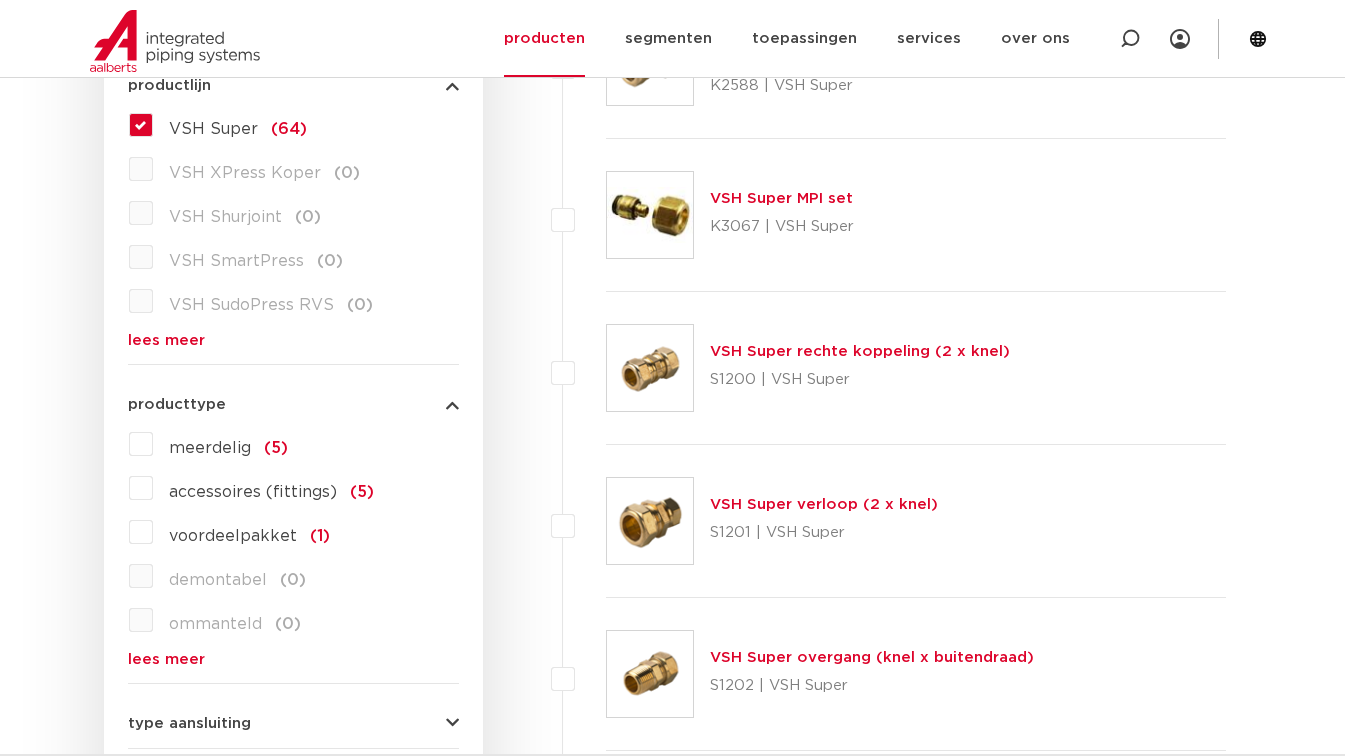 click on "producttype" at bounding box center (293, 404) 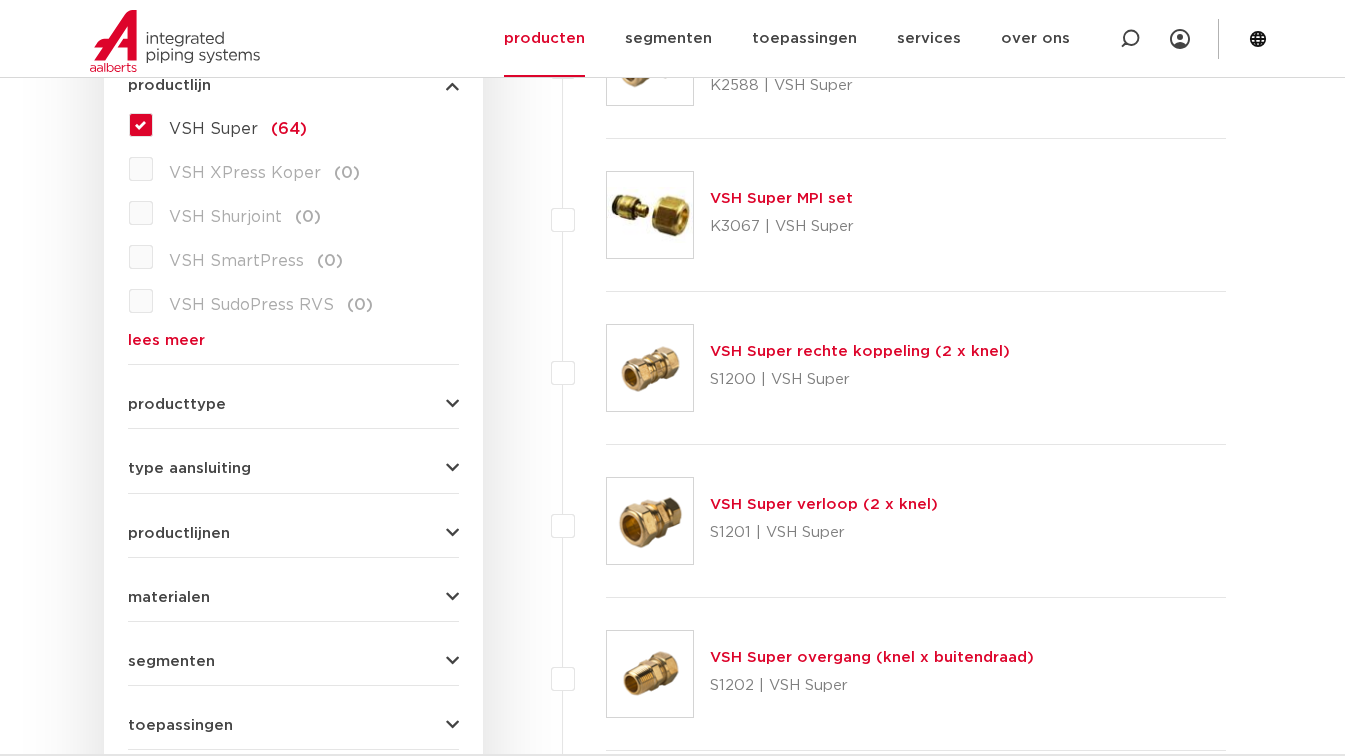 click on "type aansluiting" at bounding box center (293, 468) 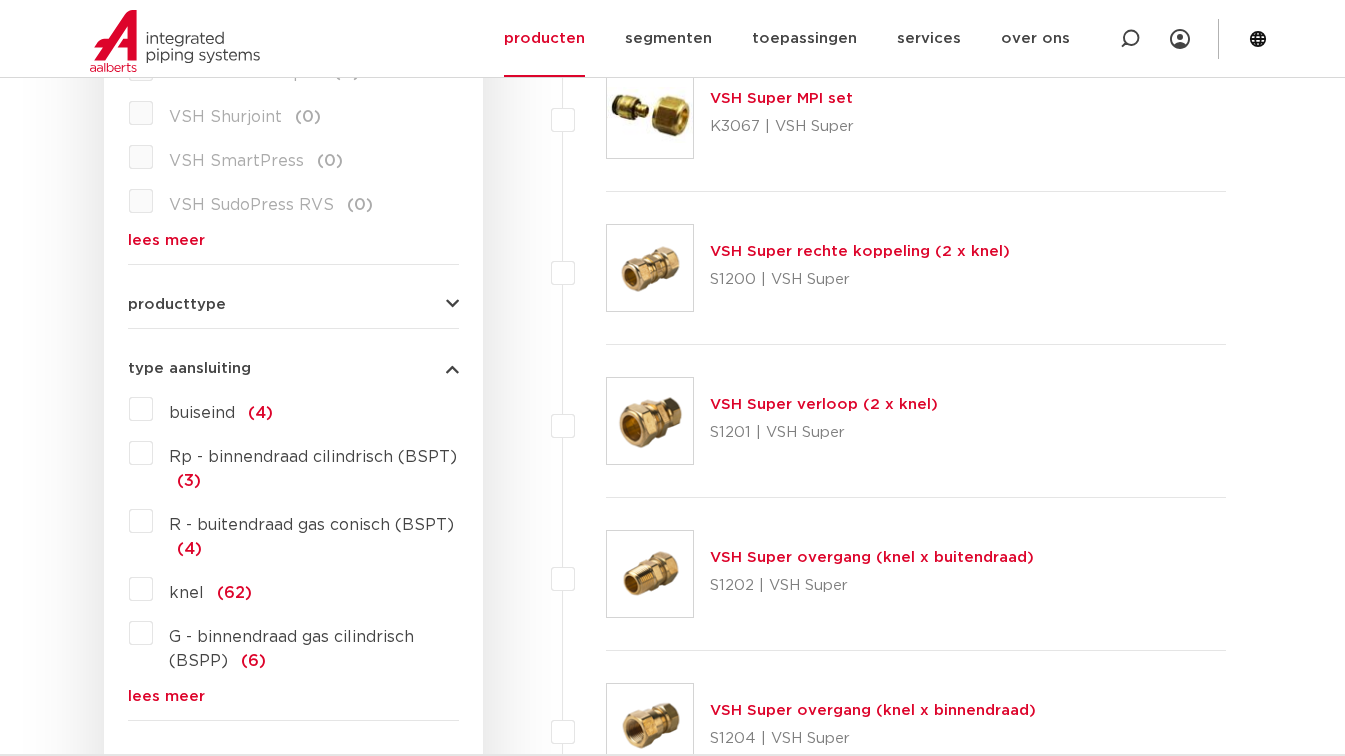 scroll, scrollTop: 800, scrollLeft: 0, axis: vertical 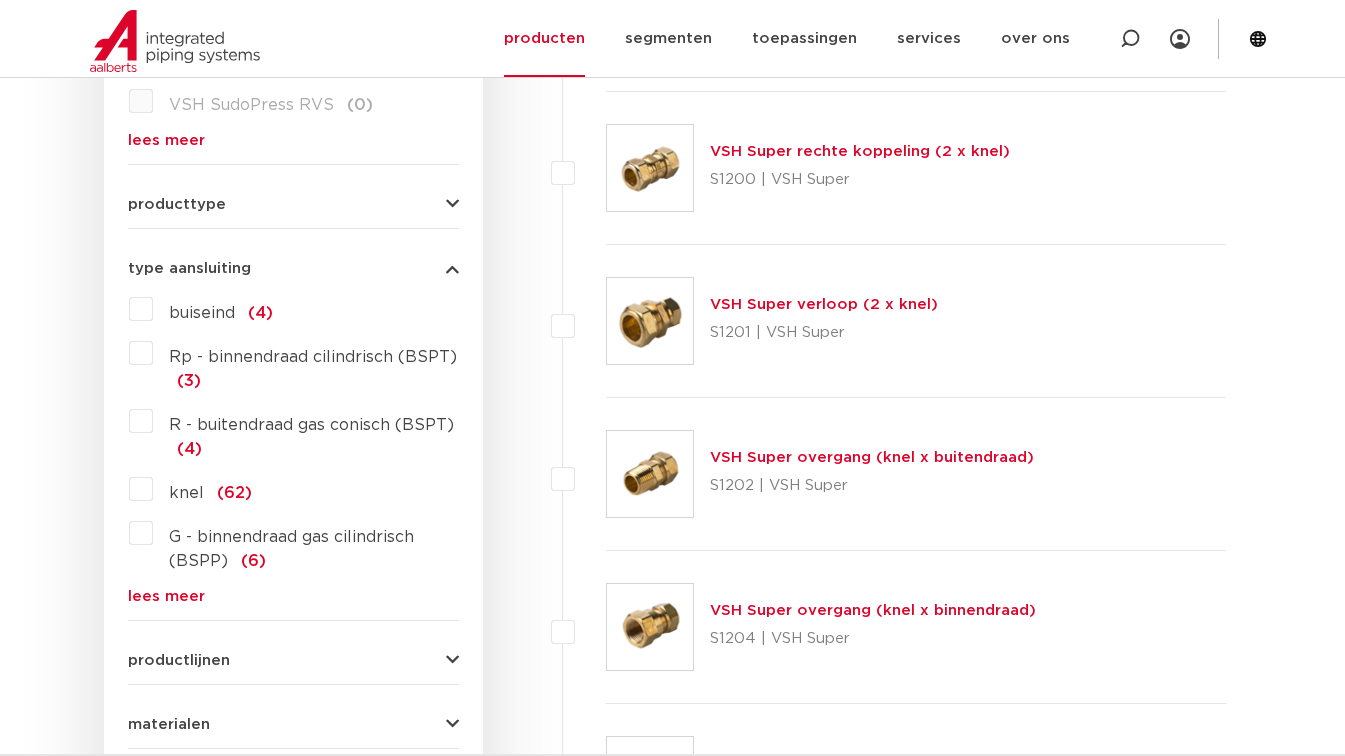 click on "lees meer" at bounding box center [293, 596] 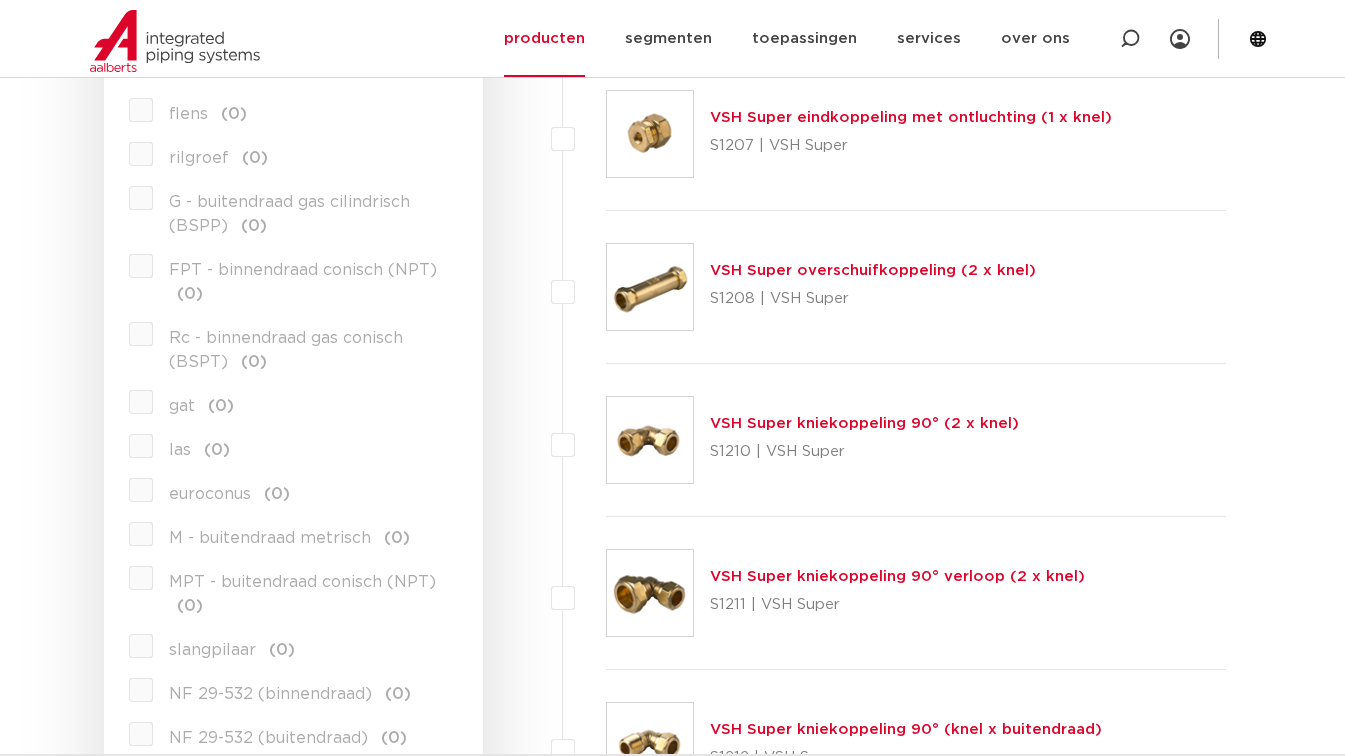 scroll, scrollTop: 1800, scrollLeft: 0, axis: vertical 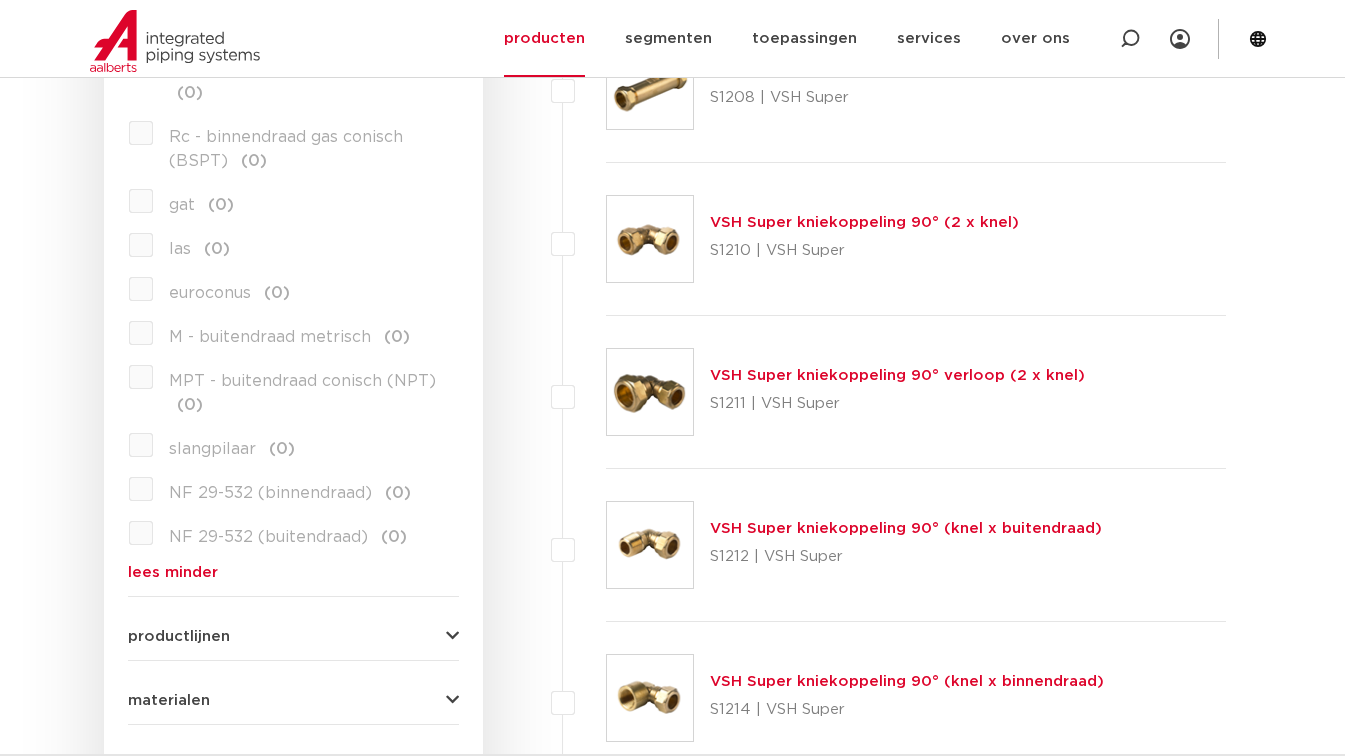 click on "productlijnen" at bounding box center [293, 636] 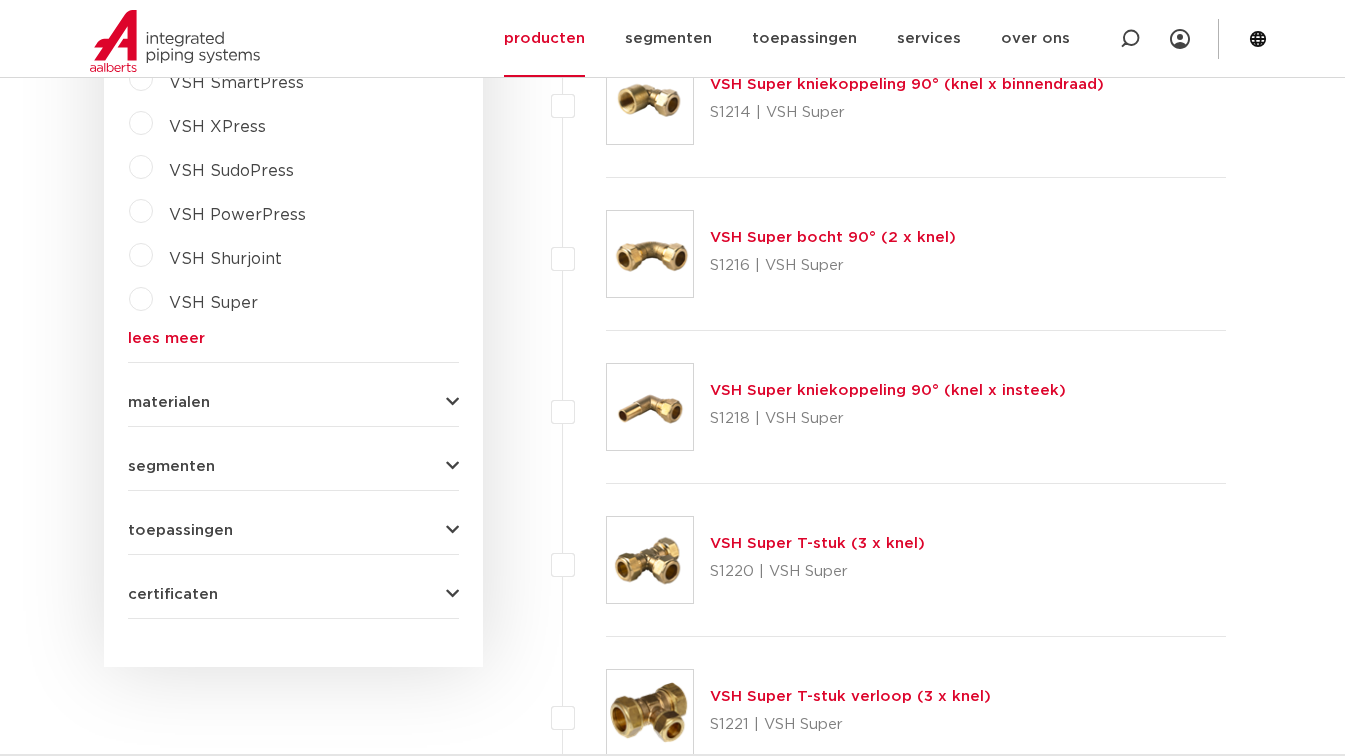scroll, scrollTop: 2400, scrollLeft: 0, axis: vertical 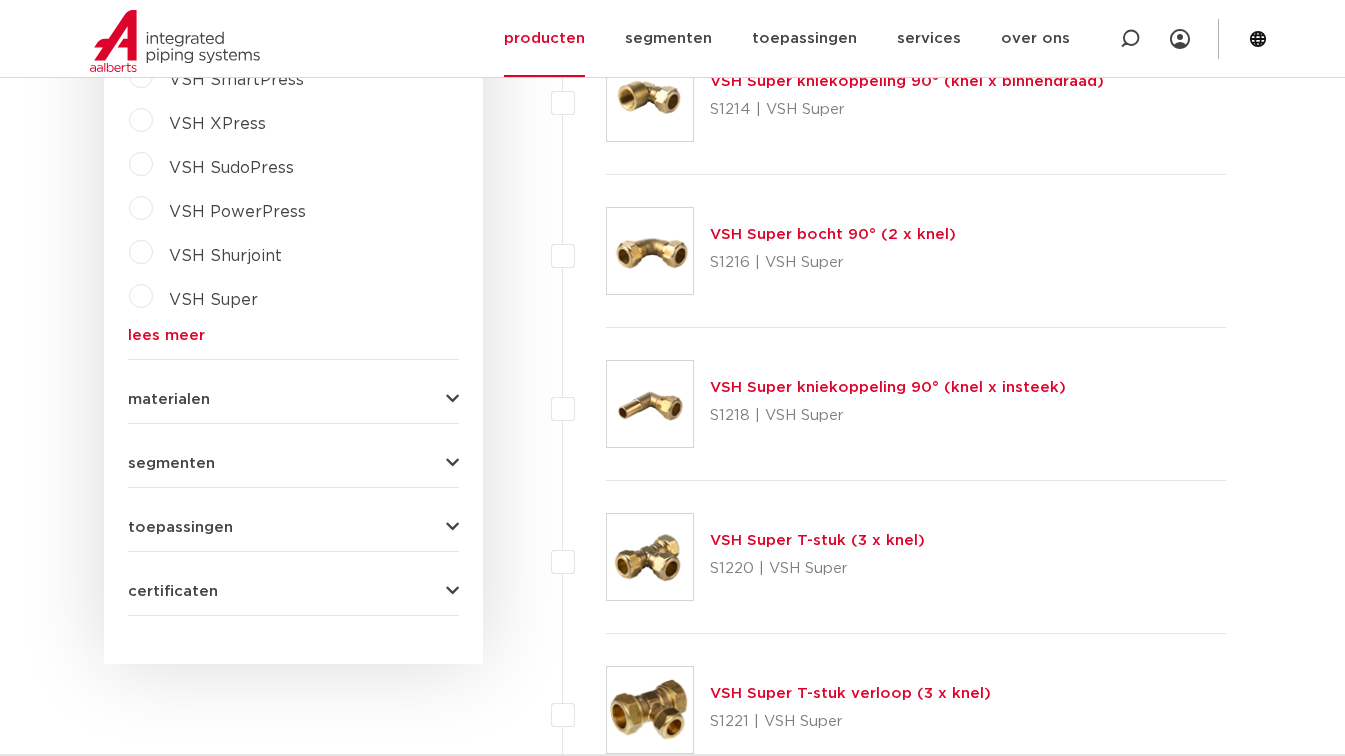 click on "lees meer" at bounding box center (293, 335) 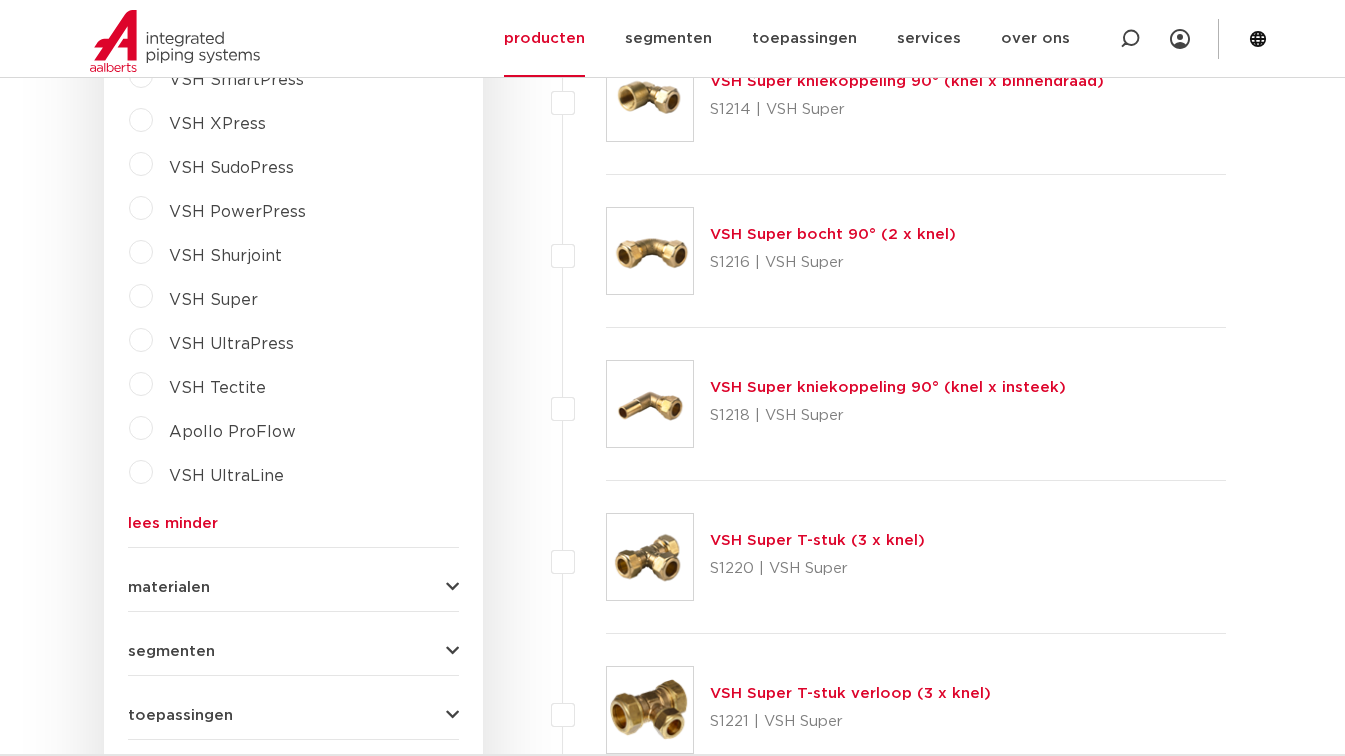 click on "VSH Super" at bounding box center [213, 300] 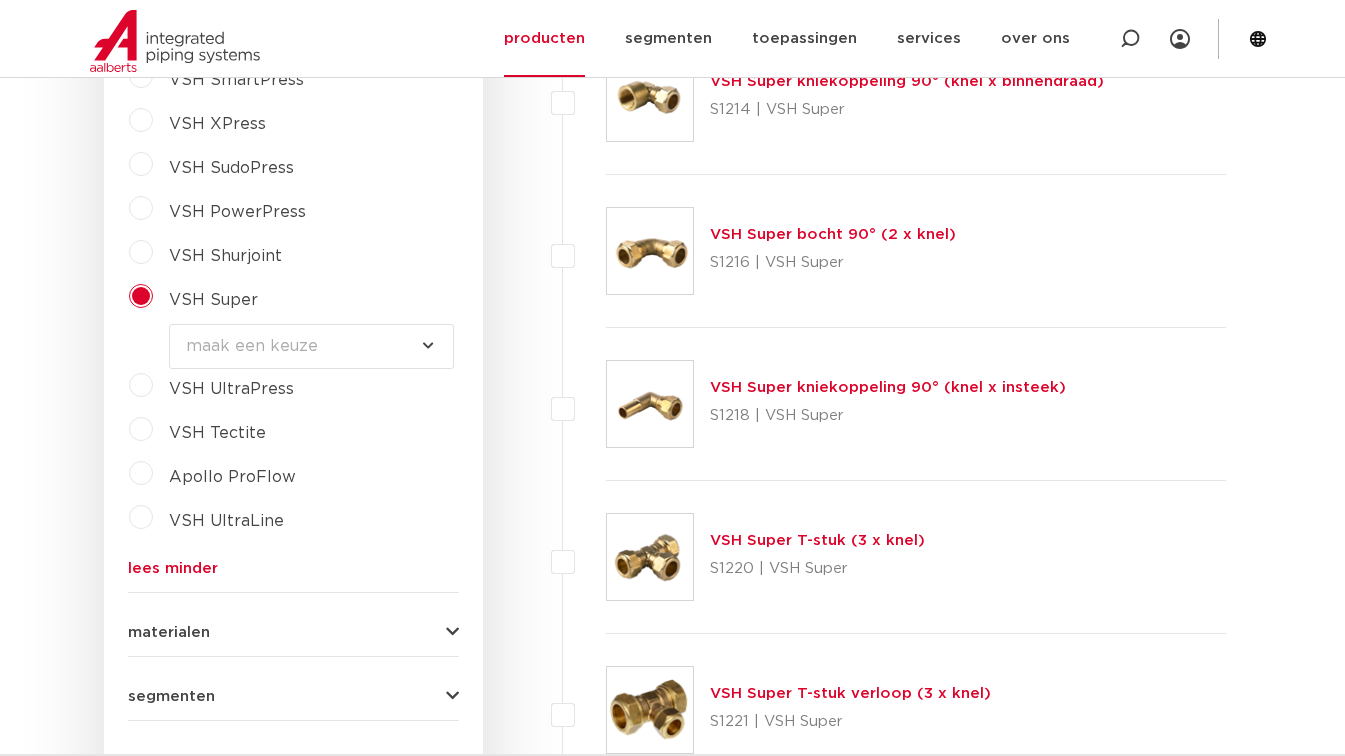 click on "maak een keuze
VSH Super Knel fittingen
VSH Multi Super Knel fittingen
VSH Super Gas België fittingen
VSH Super afsluiters" at bounding box center (311, 346) 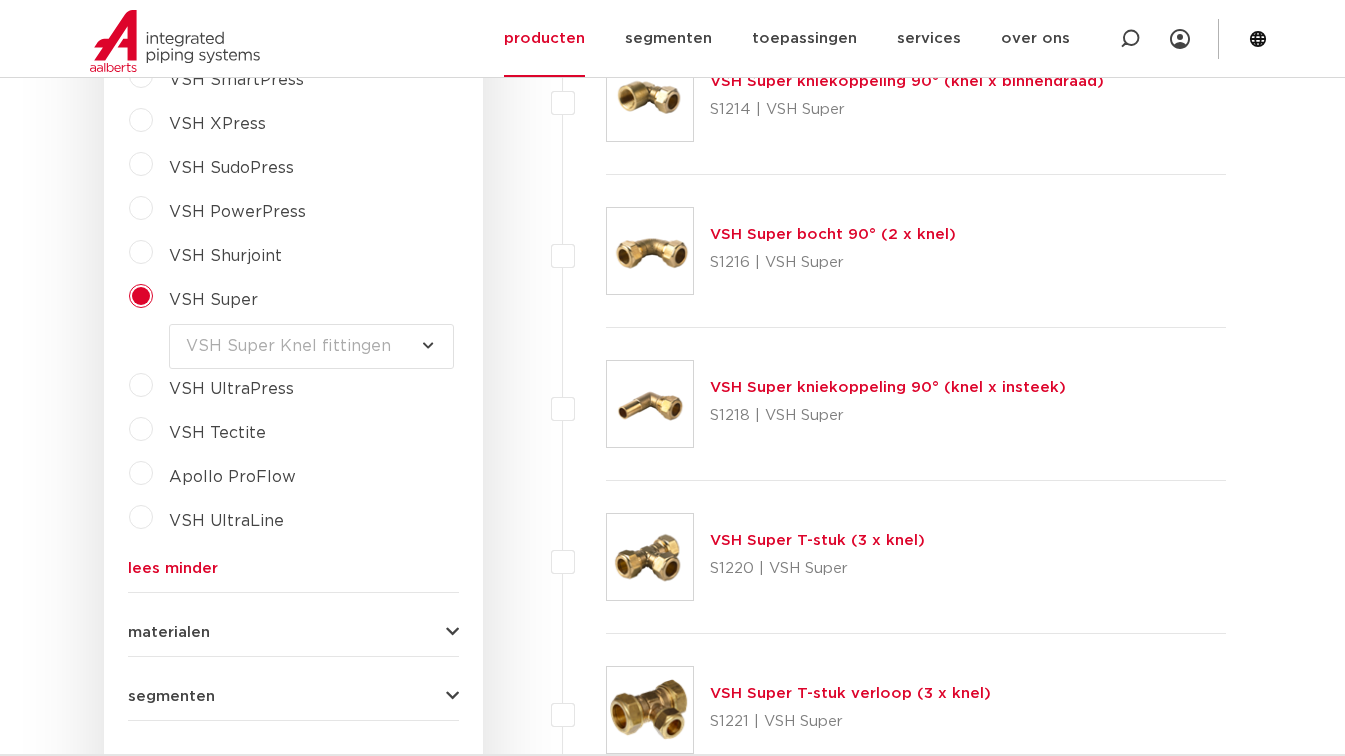 click on "maak een keuze
VSH Super Knel fittingen
VSH Multi Super Knel fittingen
VSH Super Gas België fittingen
VSH Super afsluiters" at bounding box center [311, 346] 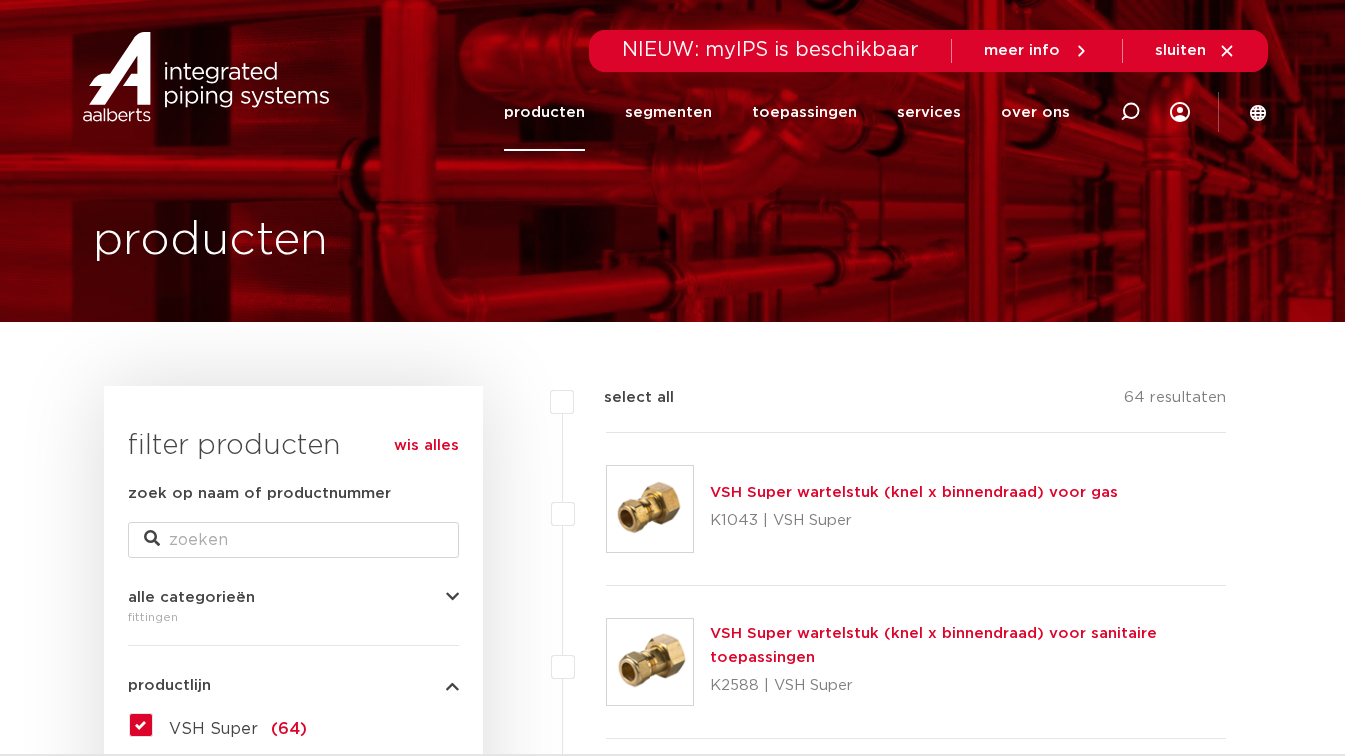 scroll, scrollTop: 0, scrollLeft: 0, axis: both 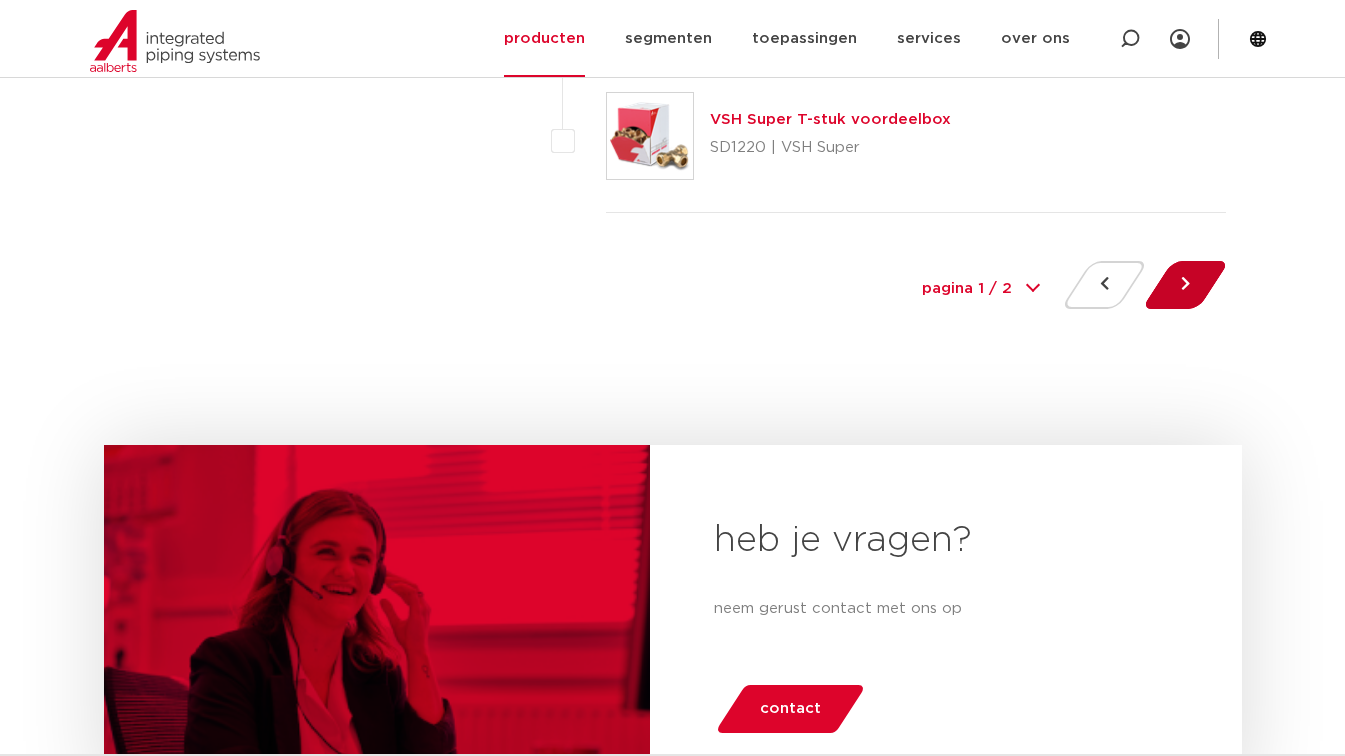 click at bounding box center [1185, 285] 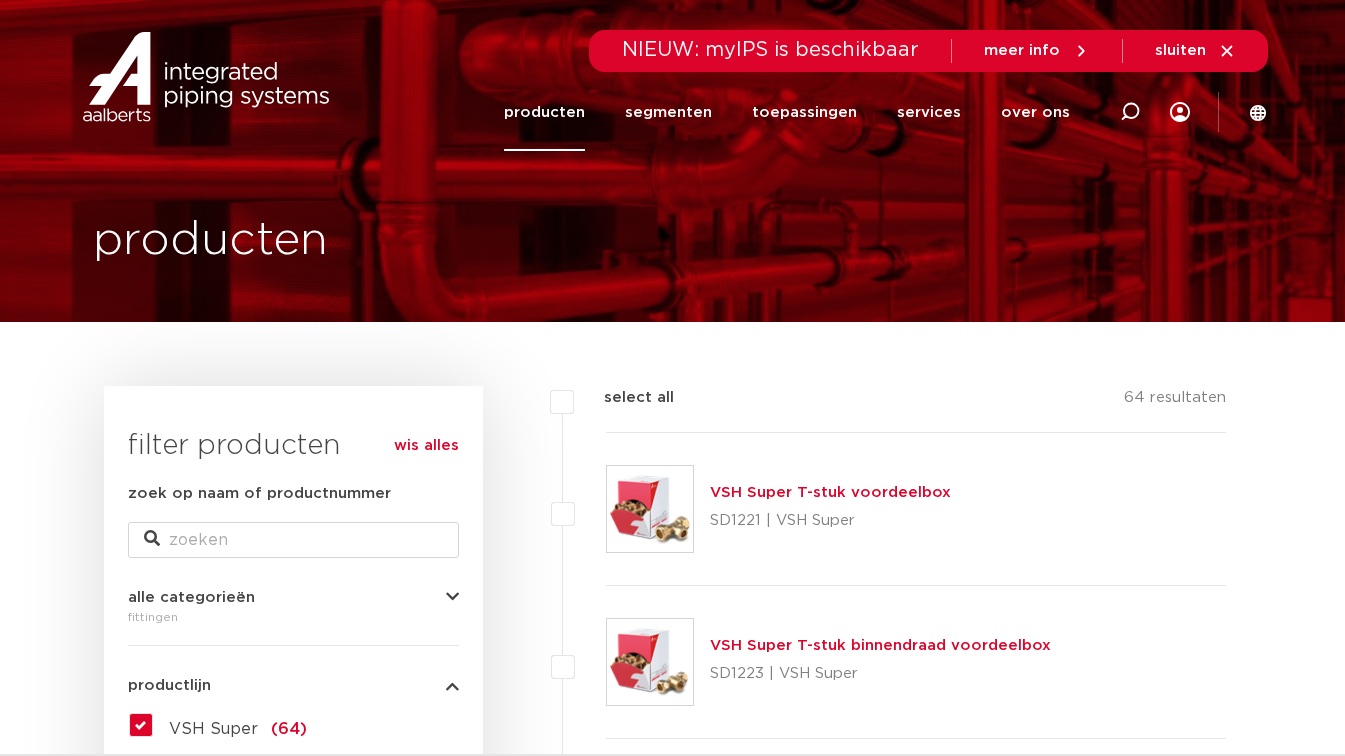 scroll, scrollTop: 0, scrollLeft: 0, axis: both 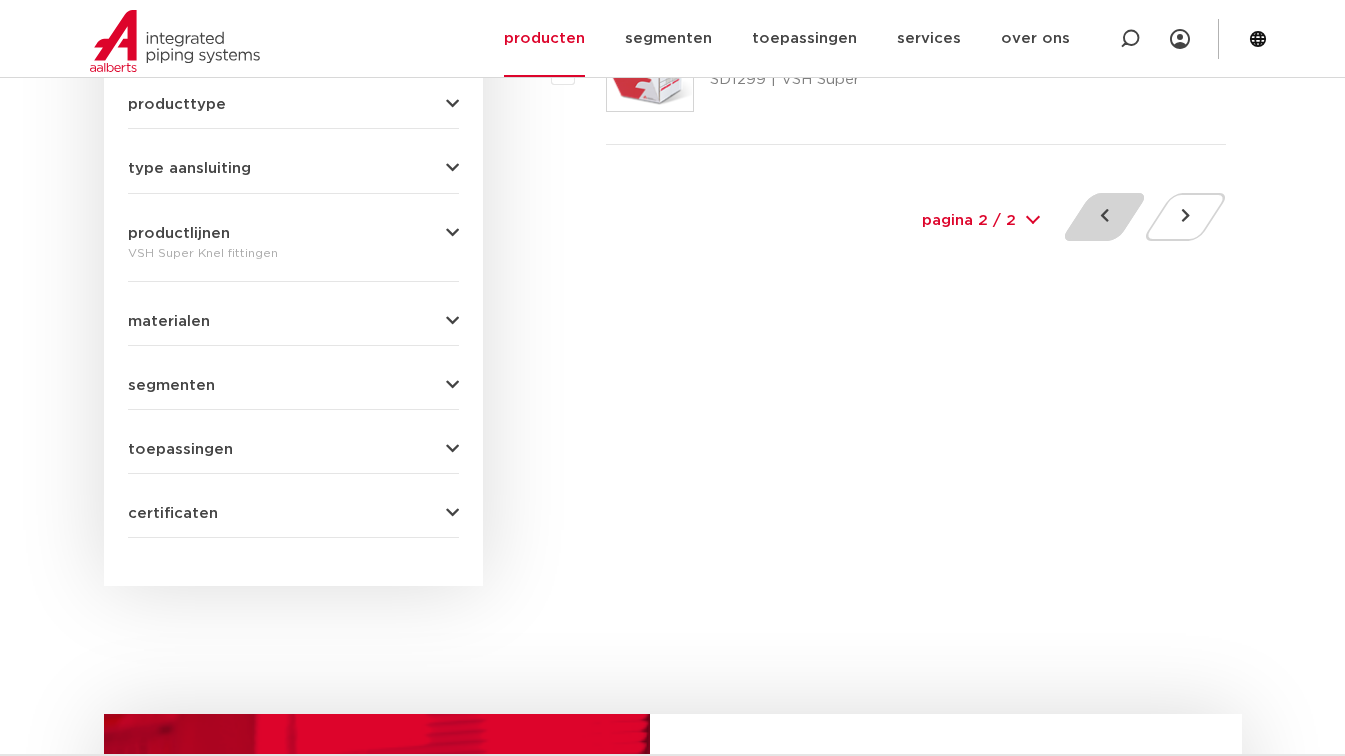 click at bounding box center [1104, 217] 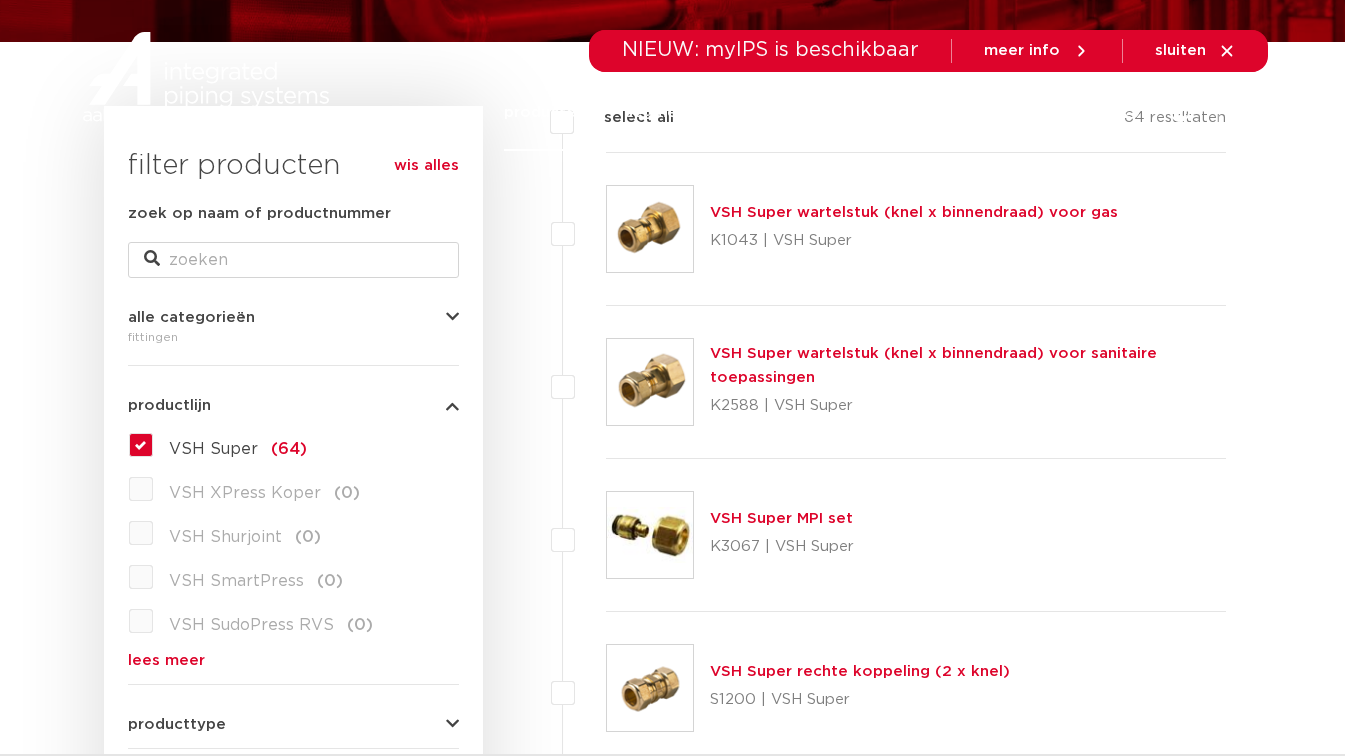scroll, scrollTop: 300, scrollLeft: 0, axis: vertical 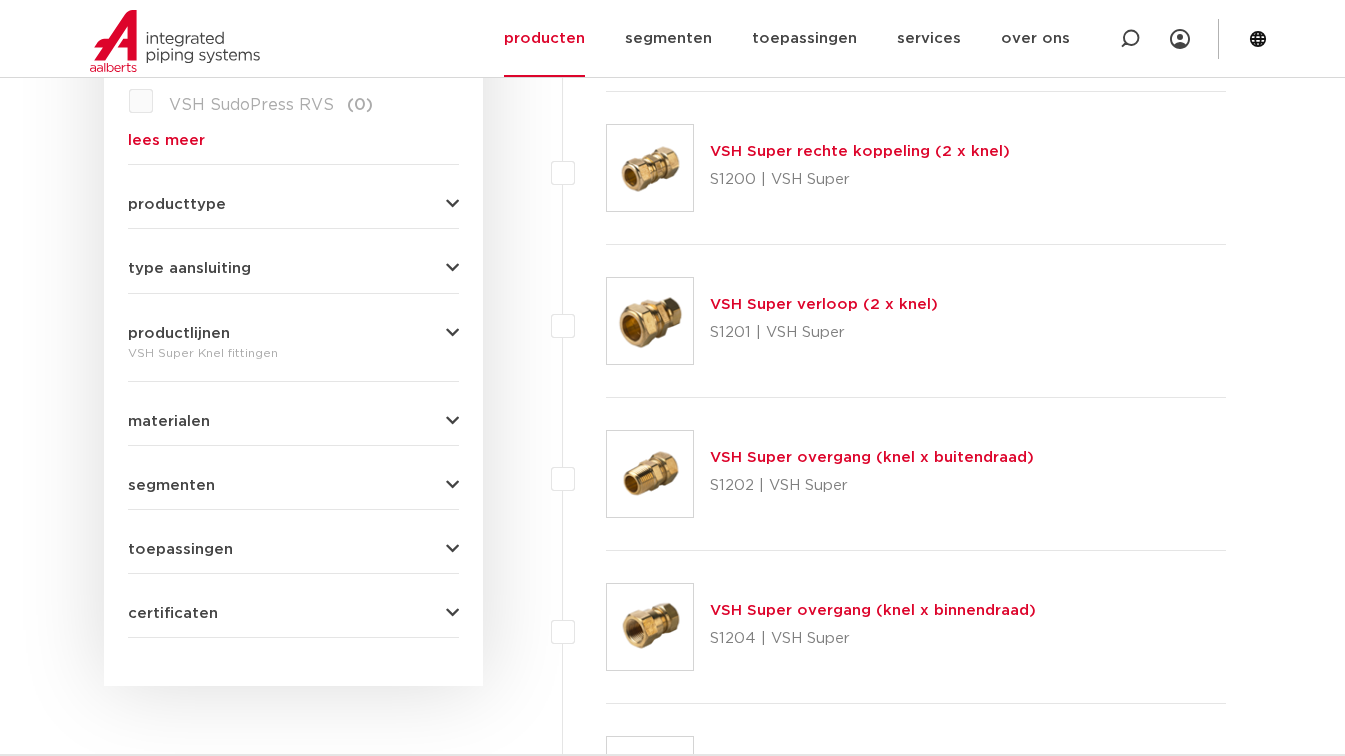 click on "VSH Super overgang (knel x buitendraad)" at bounding box center [872, 457] 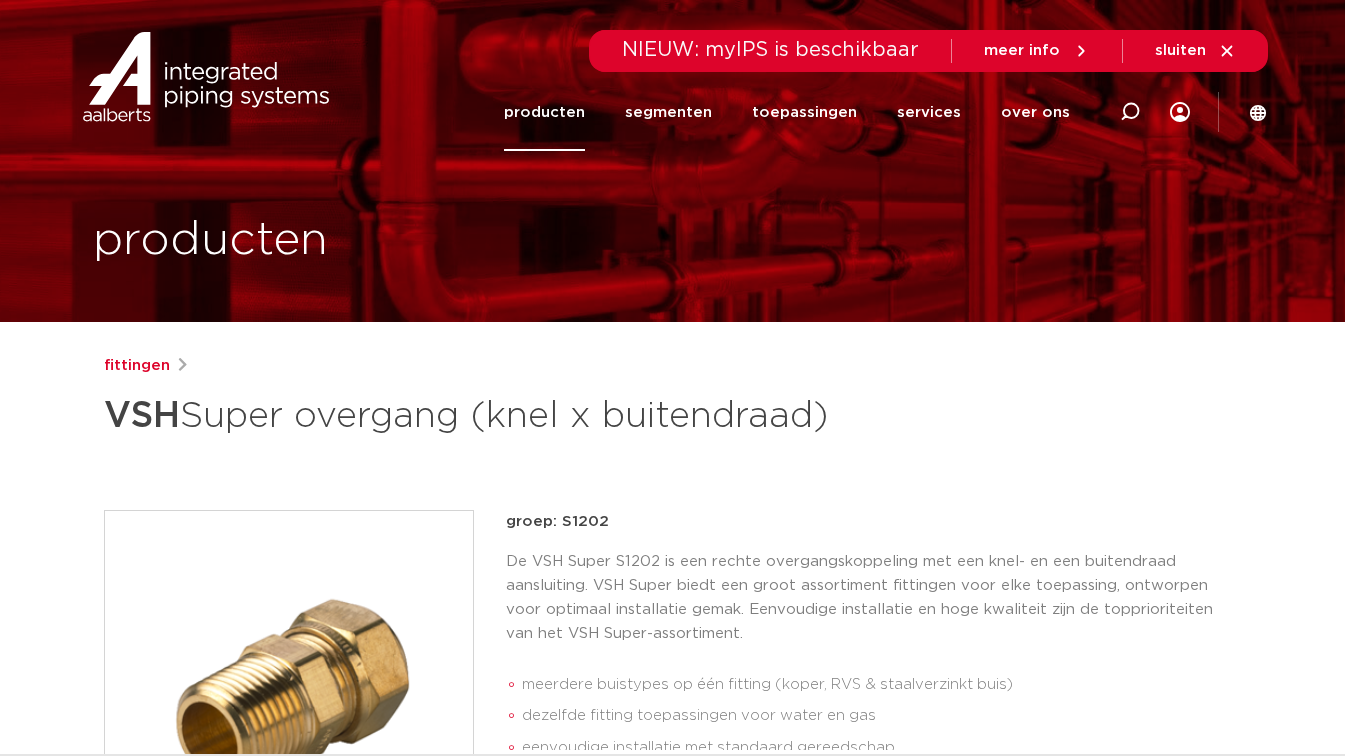 scroll, scrollTop: 0, scrollLeft: 0, axis: both 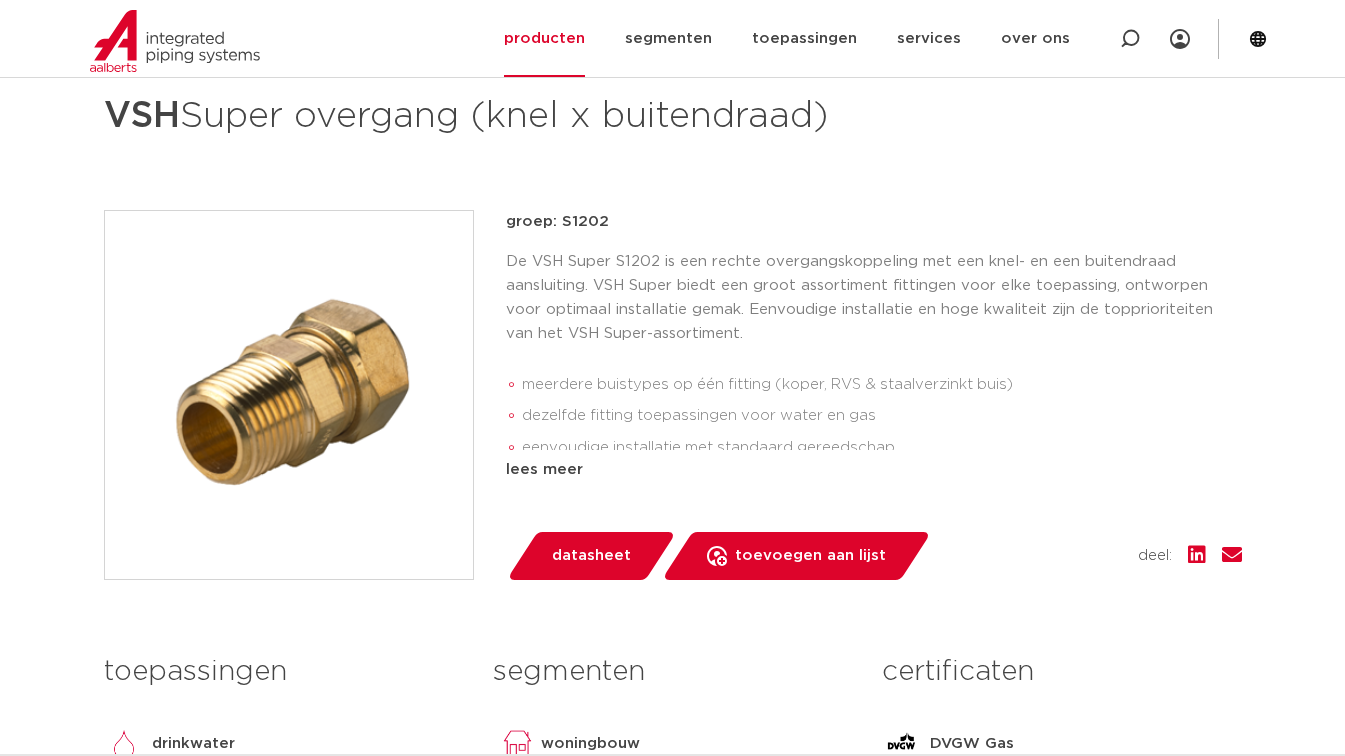 click on "lees meer" at bounding box center [874, 470] 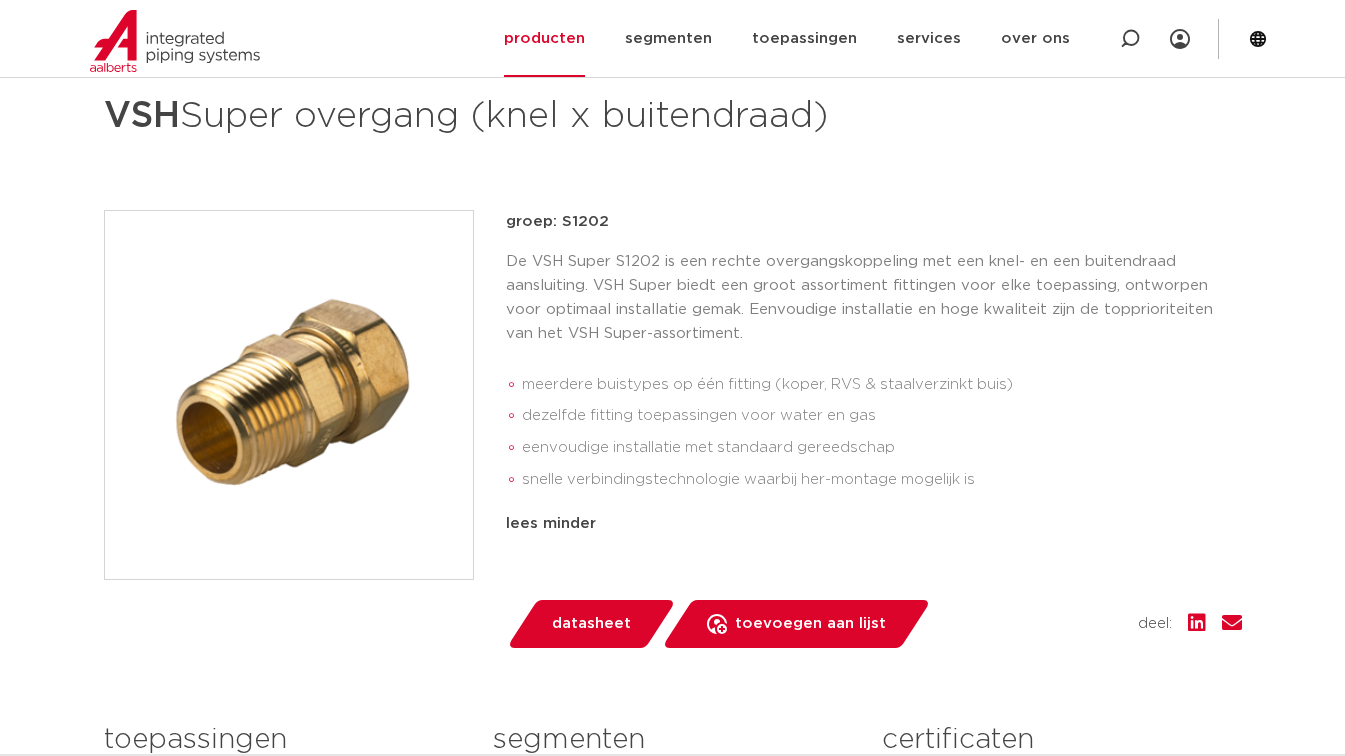 scroll, scrollTop: 600, scrollLeft: 0, axis: vertical 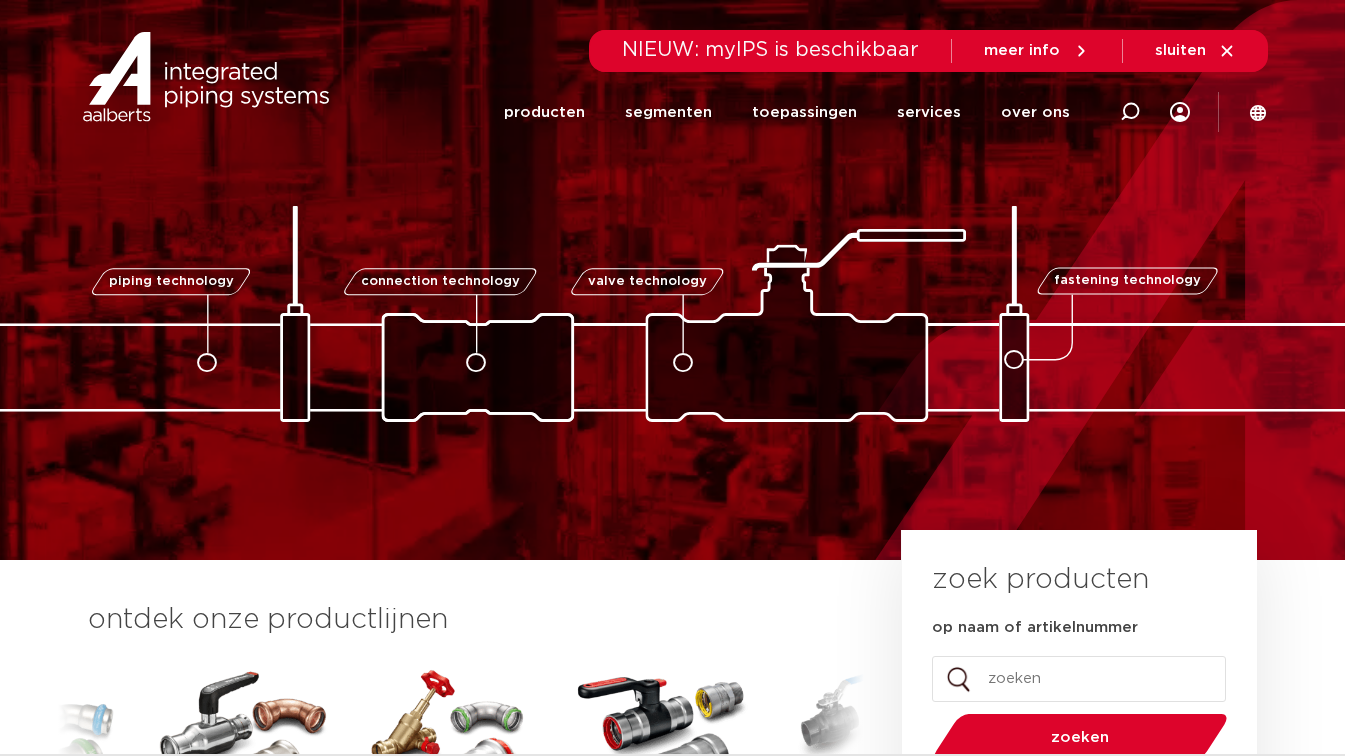 click on "producten" 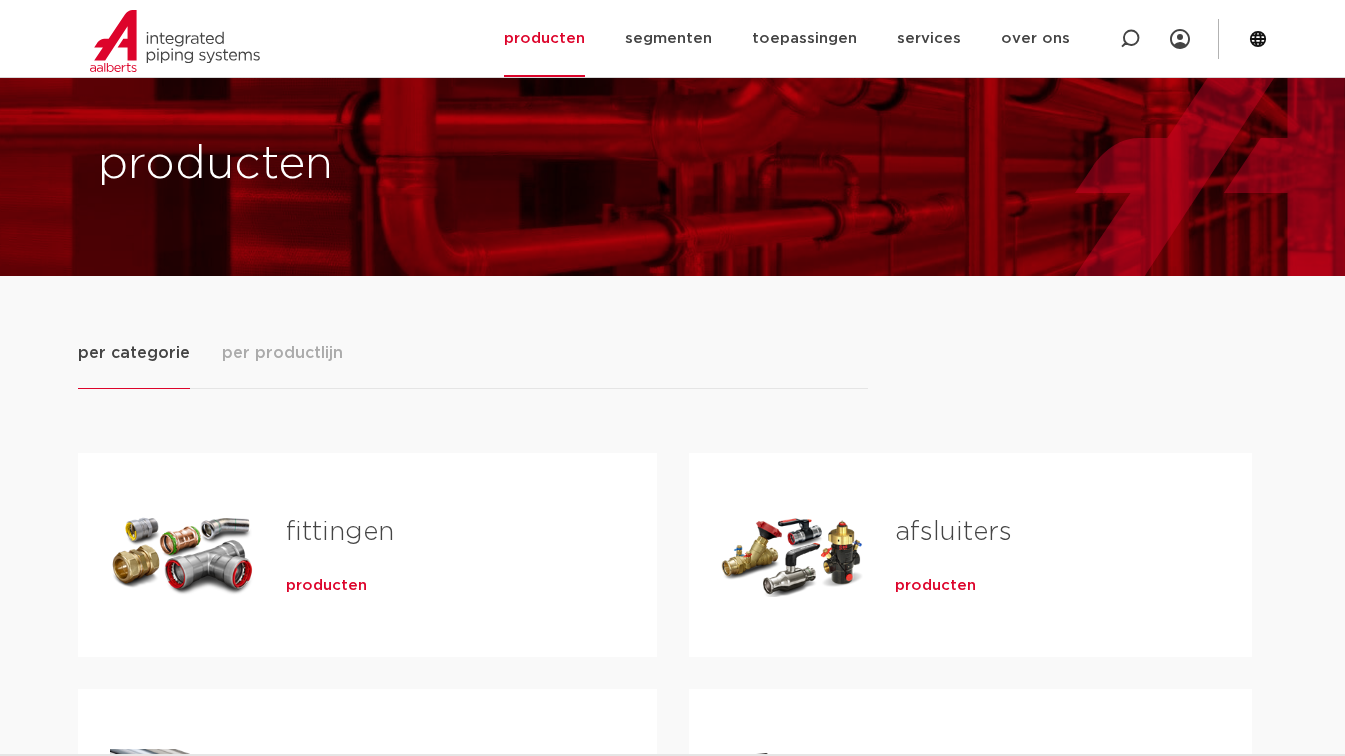 scroll, scrollTop: 300, scrollLeft: 0, axis: vertical 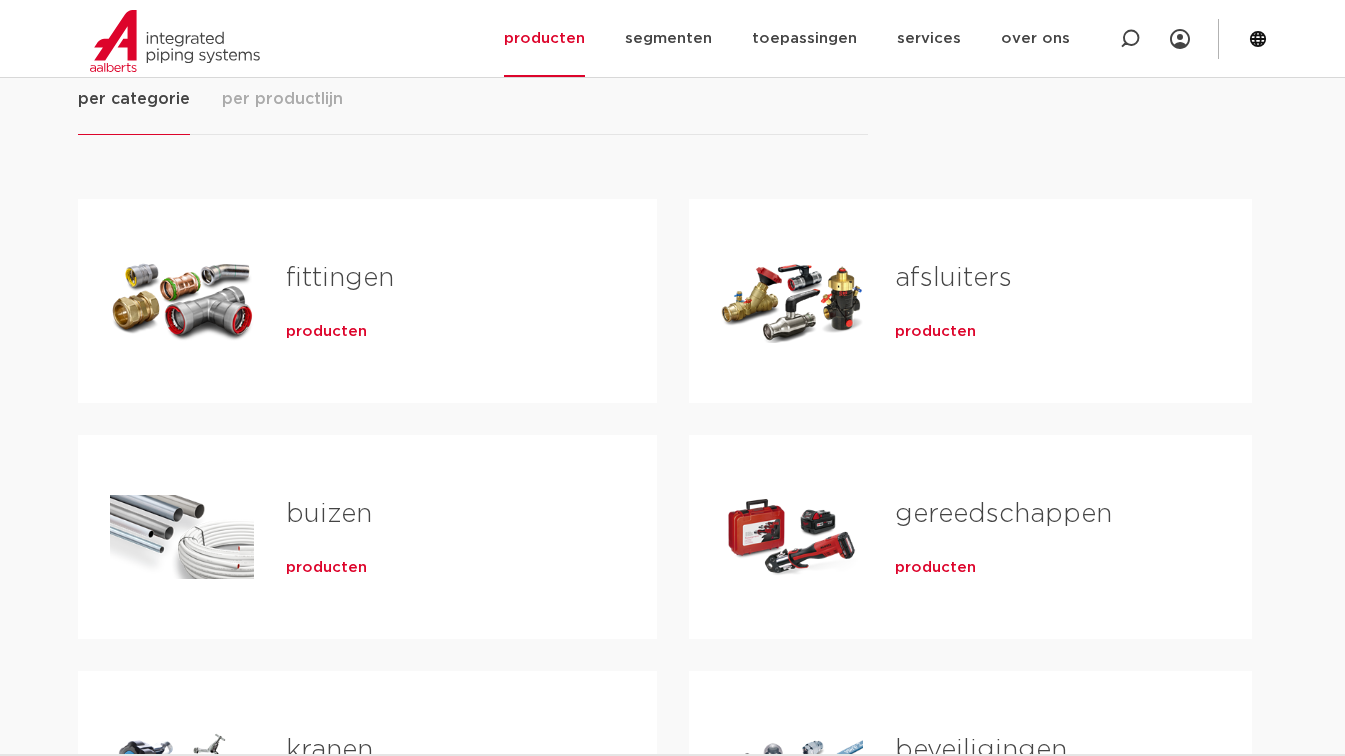 click on "producten" at bounding box center (326, 332) 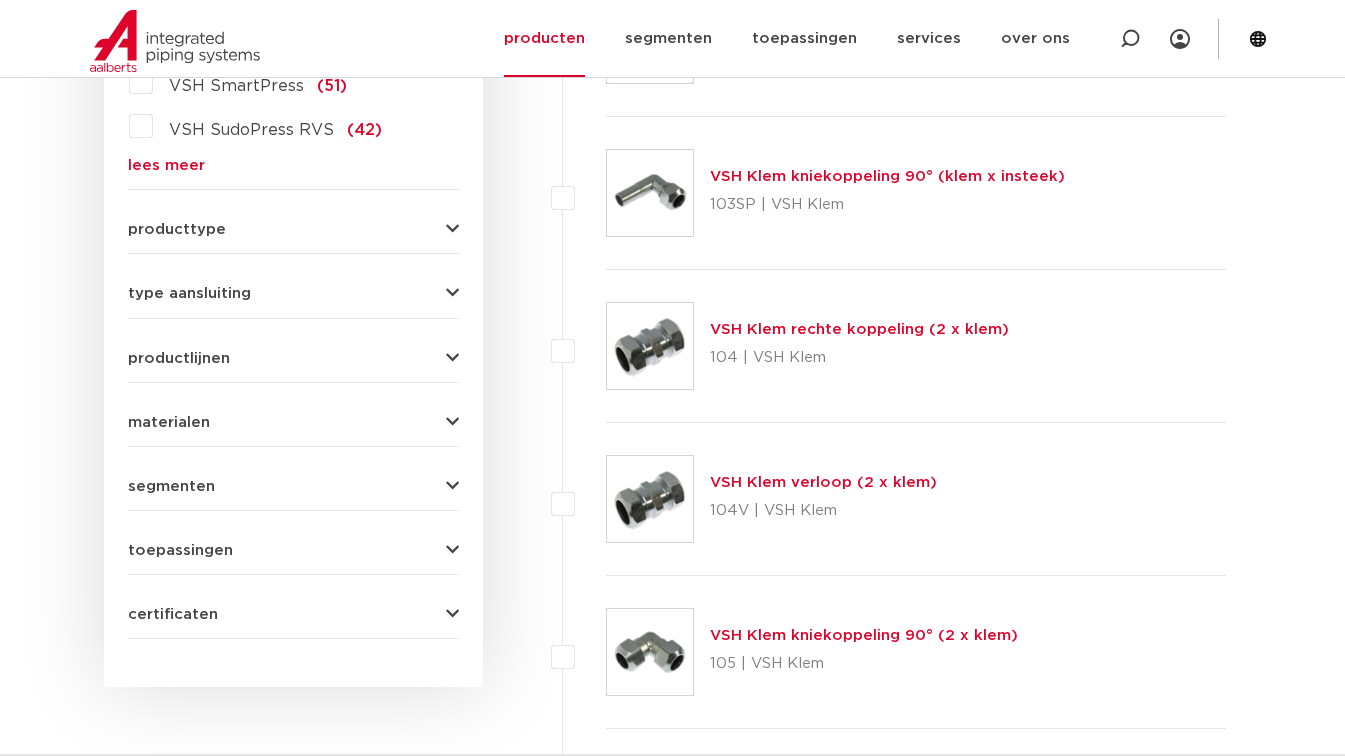 scroll, scrollTop: 800, scrollLeft: 0, axis: vertical 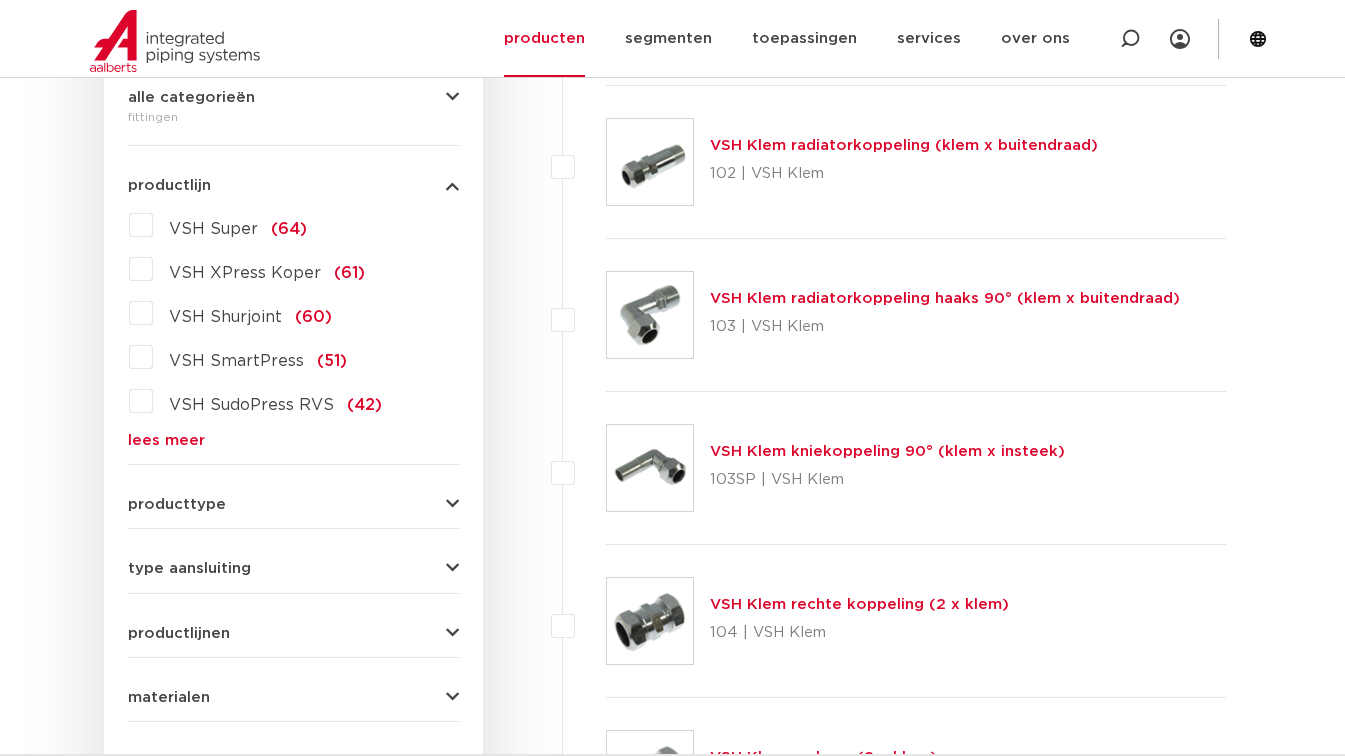 click at bounding box center (452, 185) 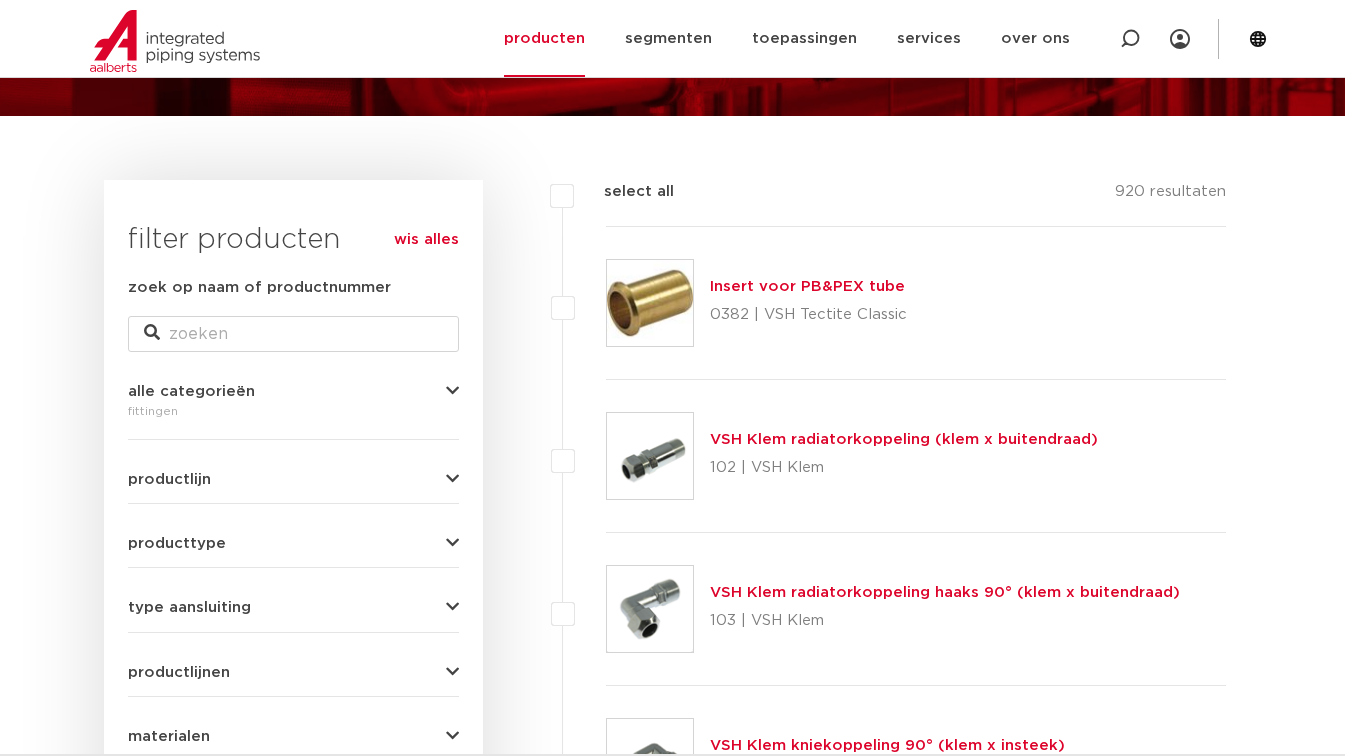 scroll, scrollTop: 200, scrollLeft: 0, axis: vertical 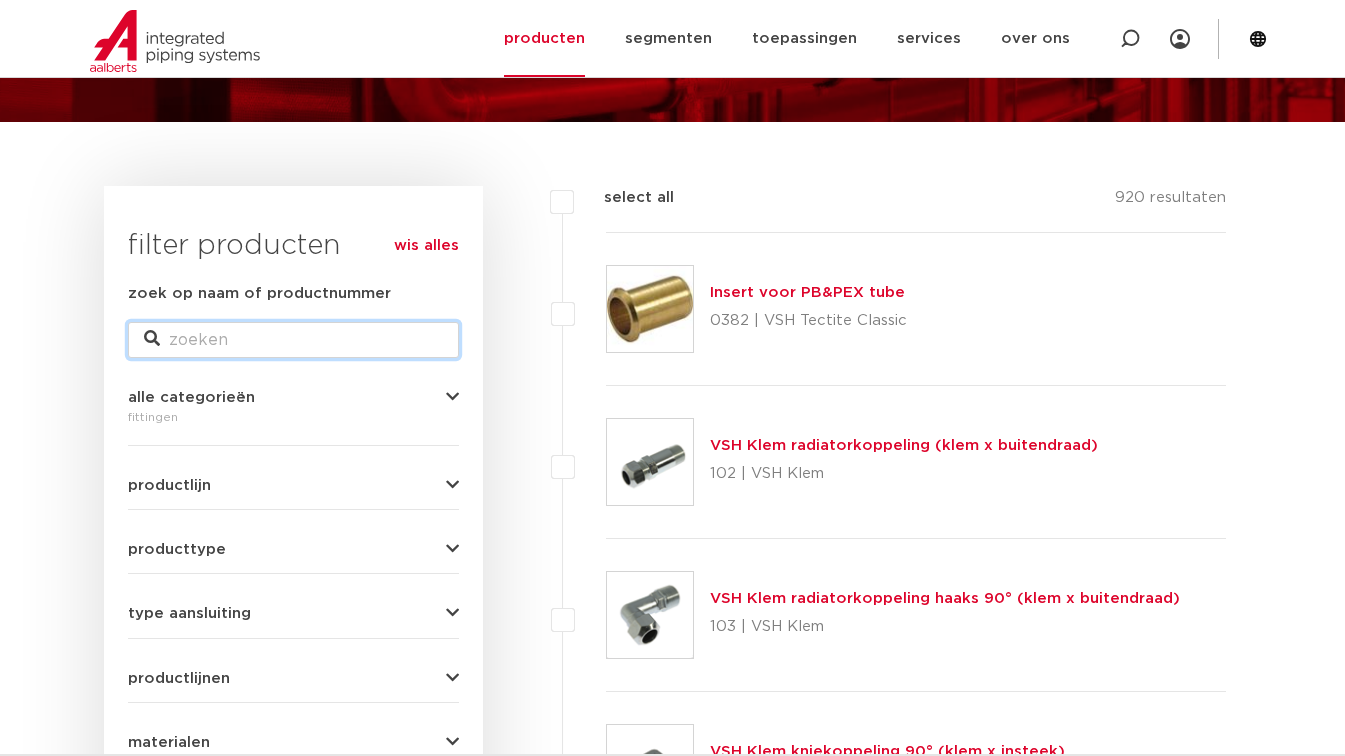 click on "zoek op naam of productnummer" at bounding box center [293, 340] 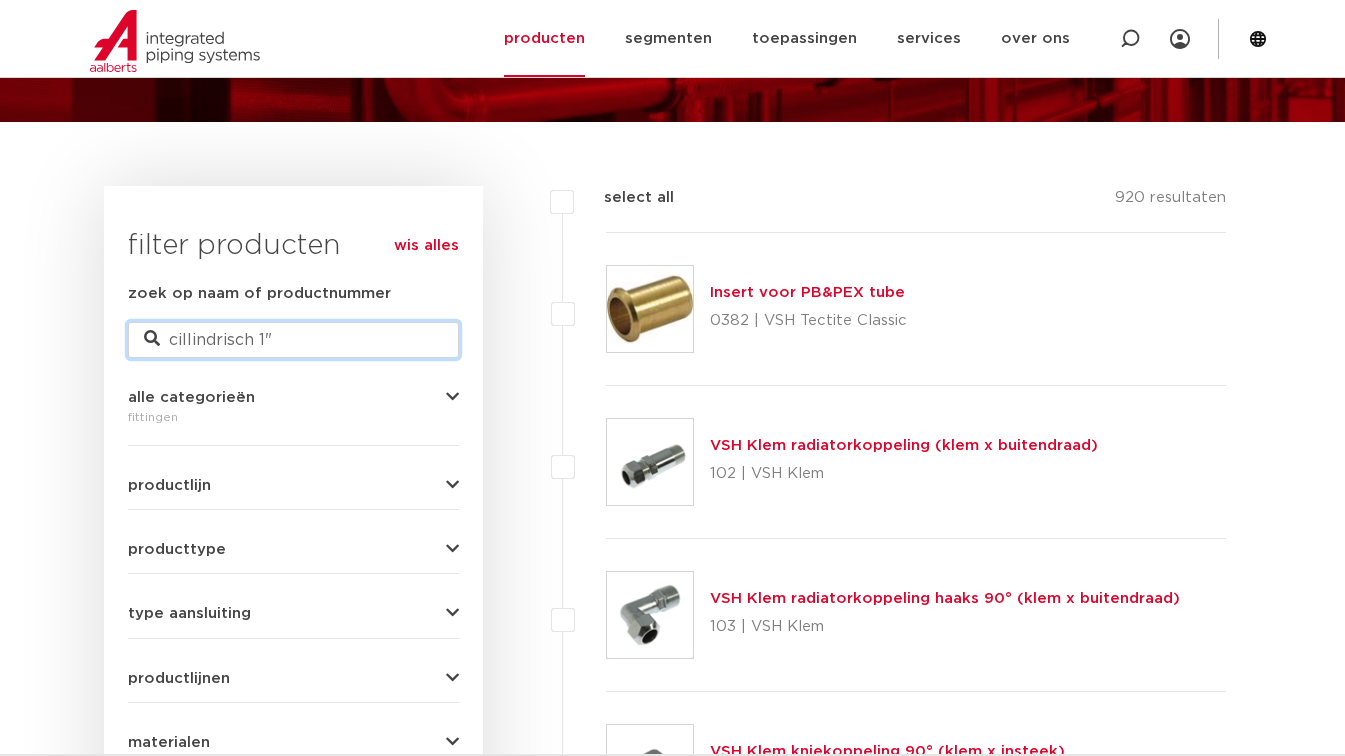 type on "cillindrisch 1"" 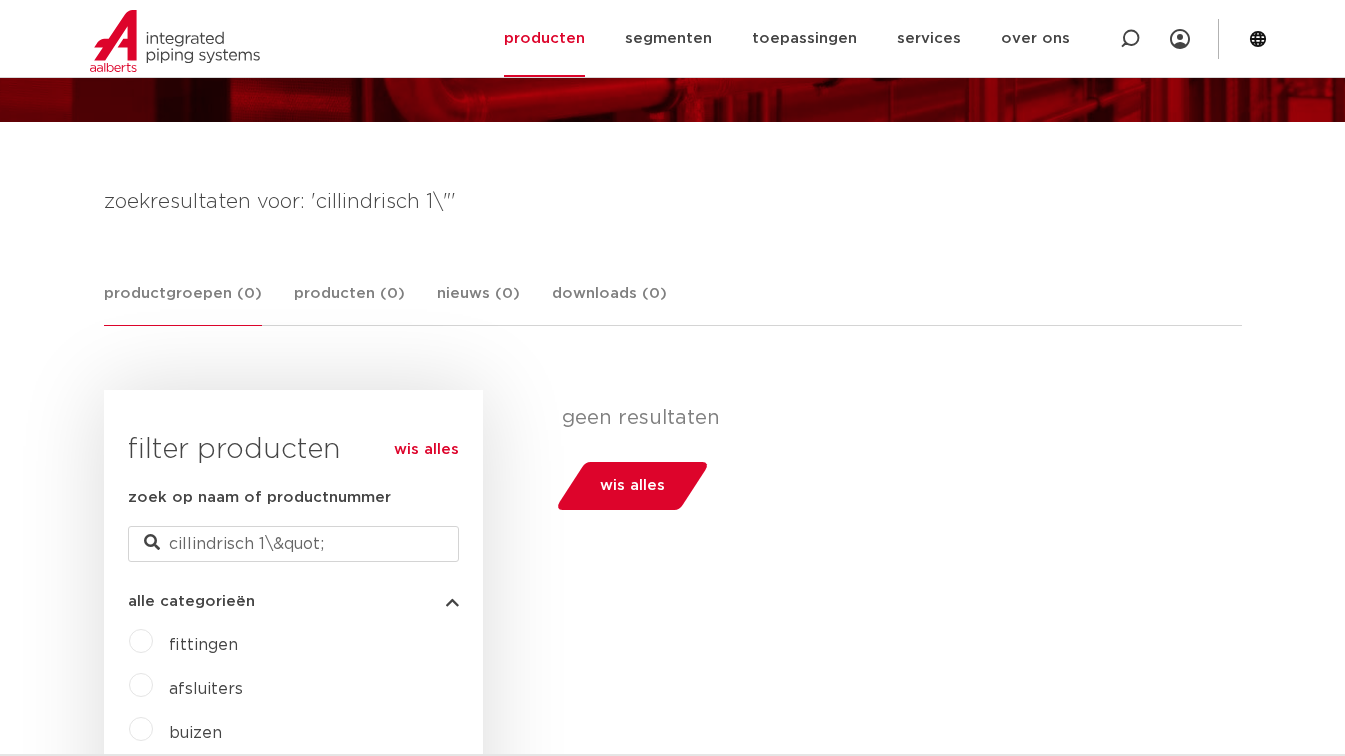 scroll, scrollTop: 200, scrollLeft: 0, axis: vertical 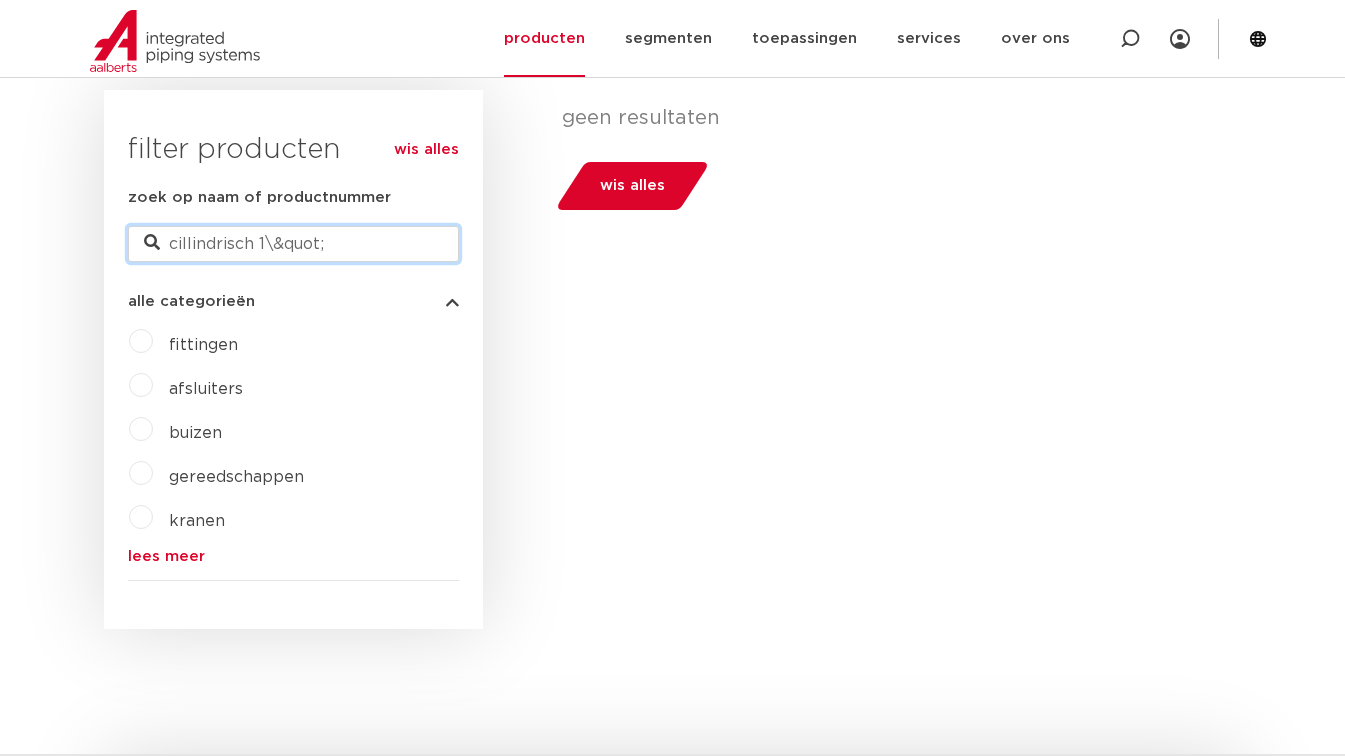 drag, startPoint x: 337, startPoint y: 246, endPoint x: 100, endPoint y: 244, distance: 237.00844 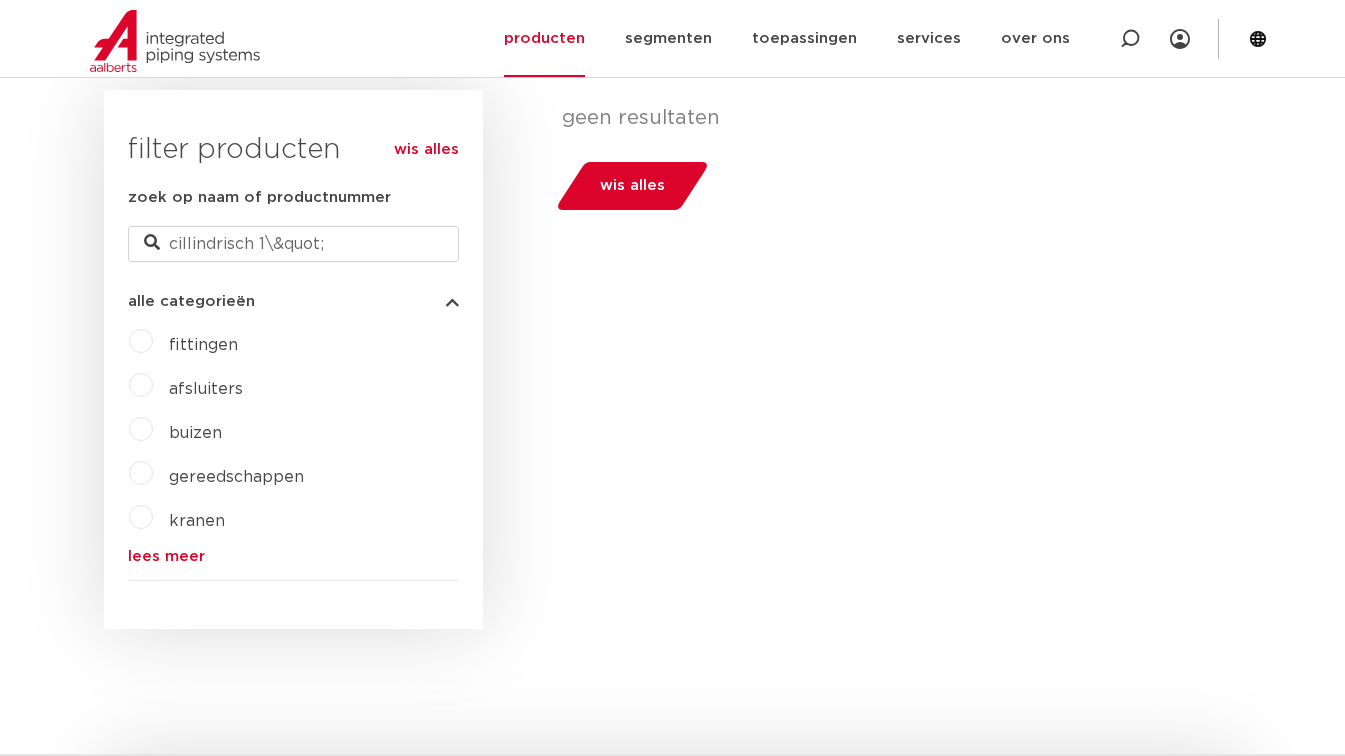click on "fittingen" at bounding box center (195, 341) 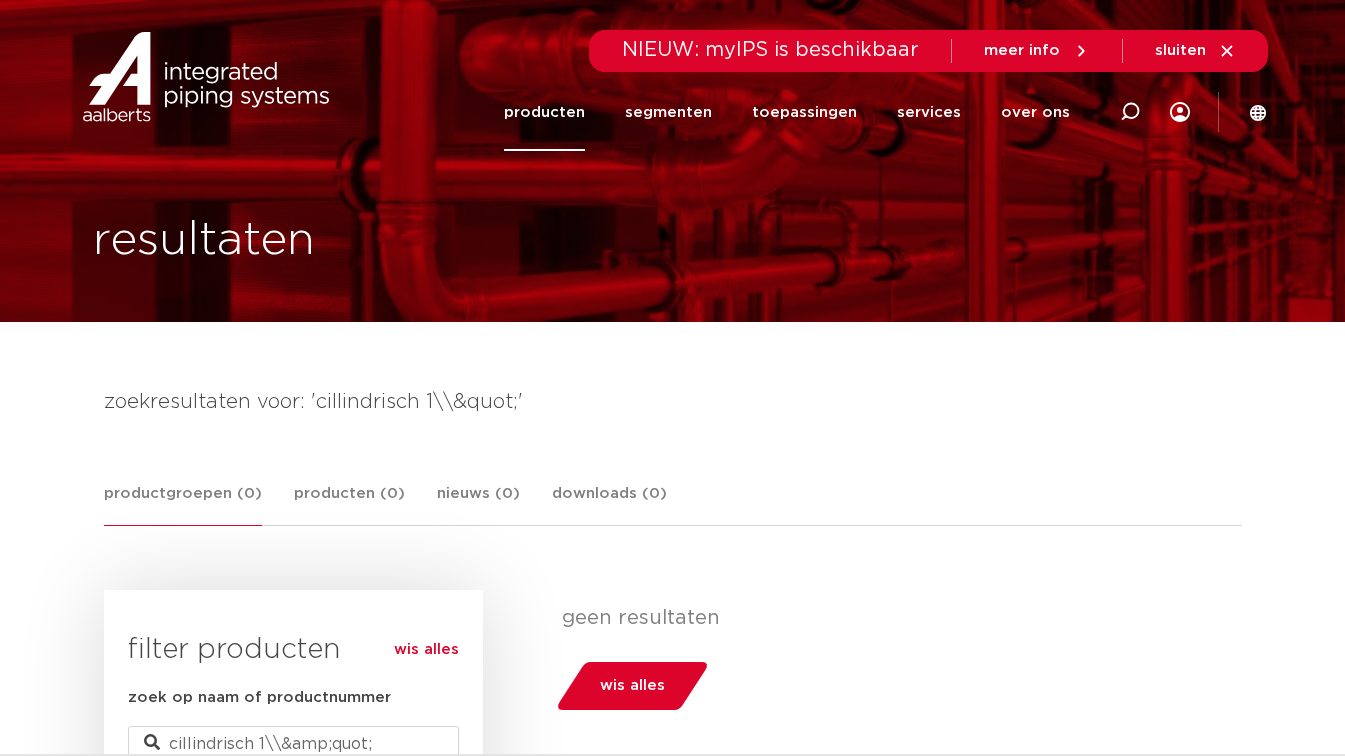 scroll, scrollTop: 0, scrollLeft: 0, axis: both 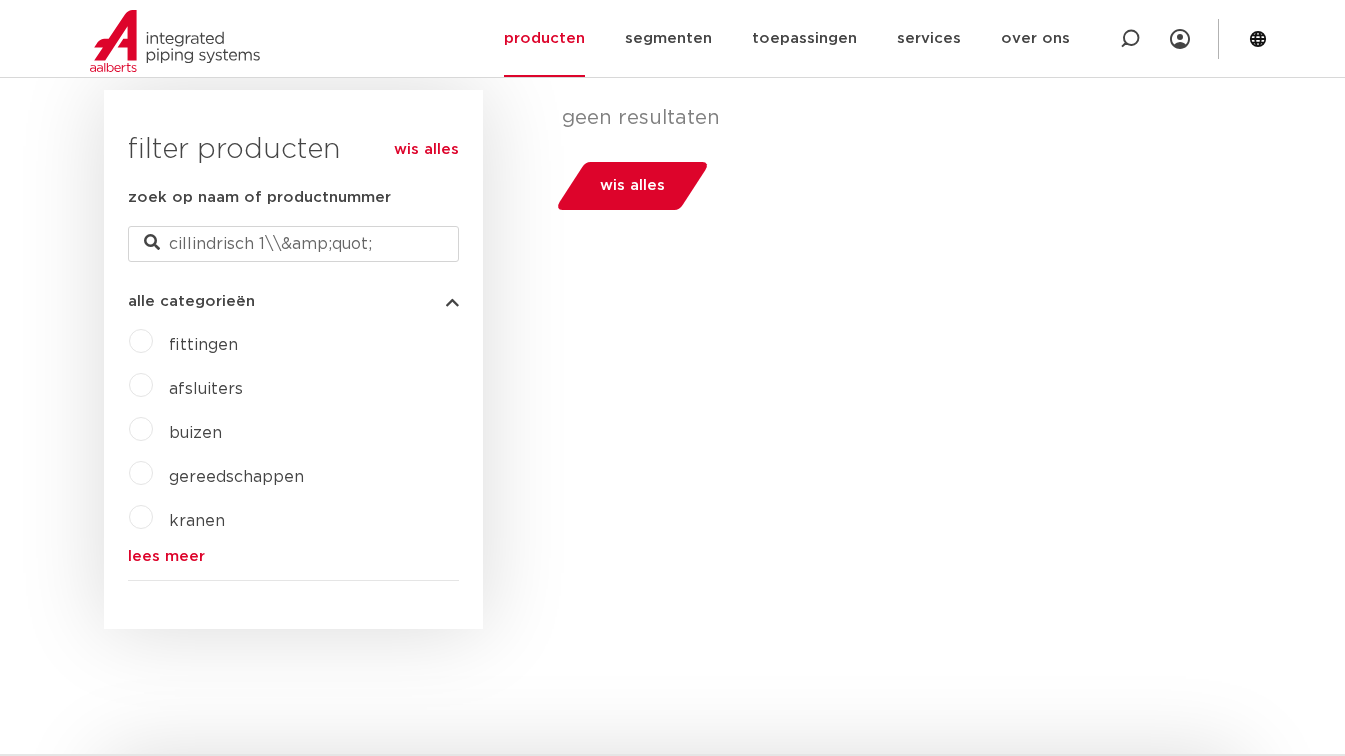 click on "wis alles" at bounding box center (426, 150) 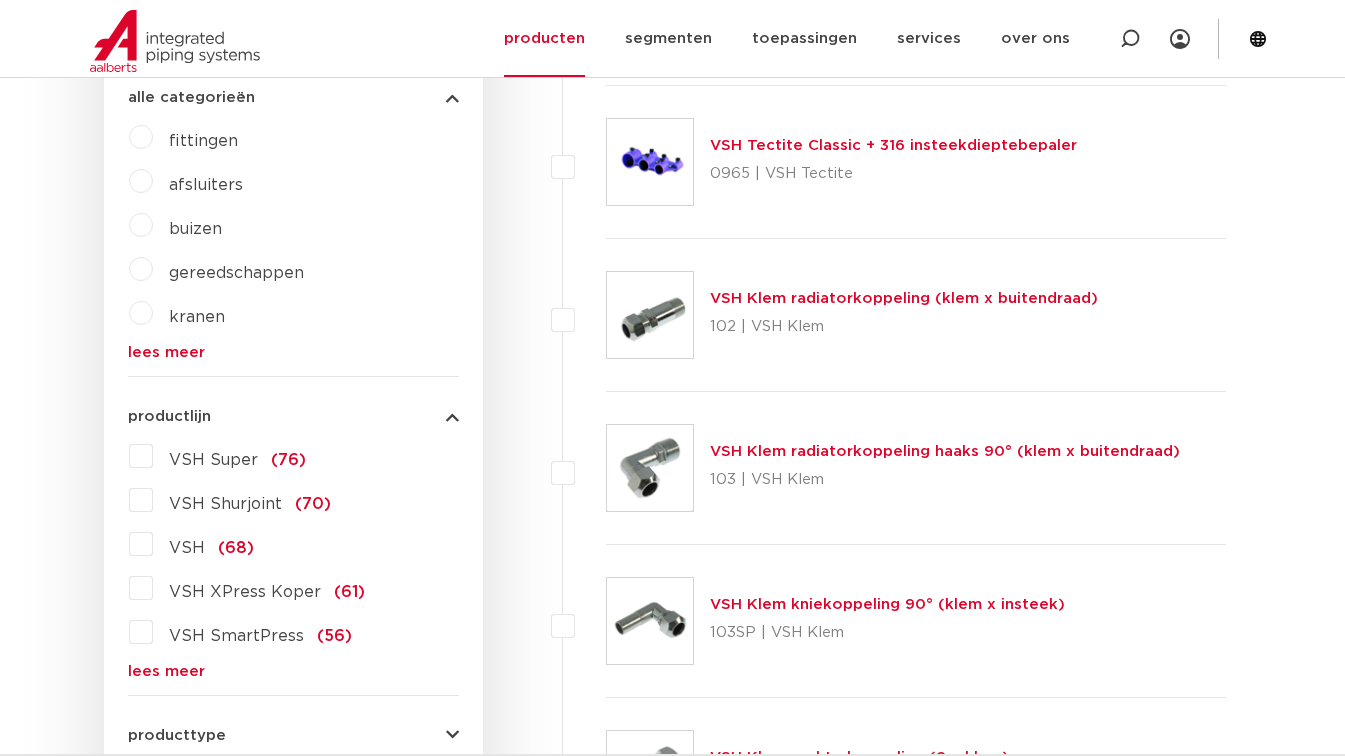 scroll, scrollTop: 500, scrollLeft: 0, axis: vertical 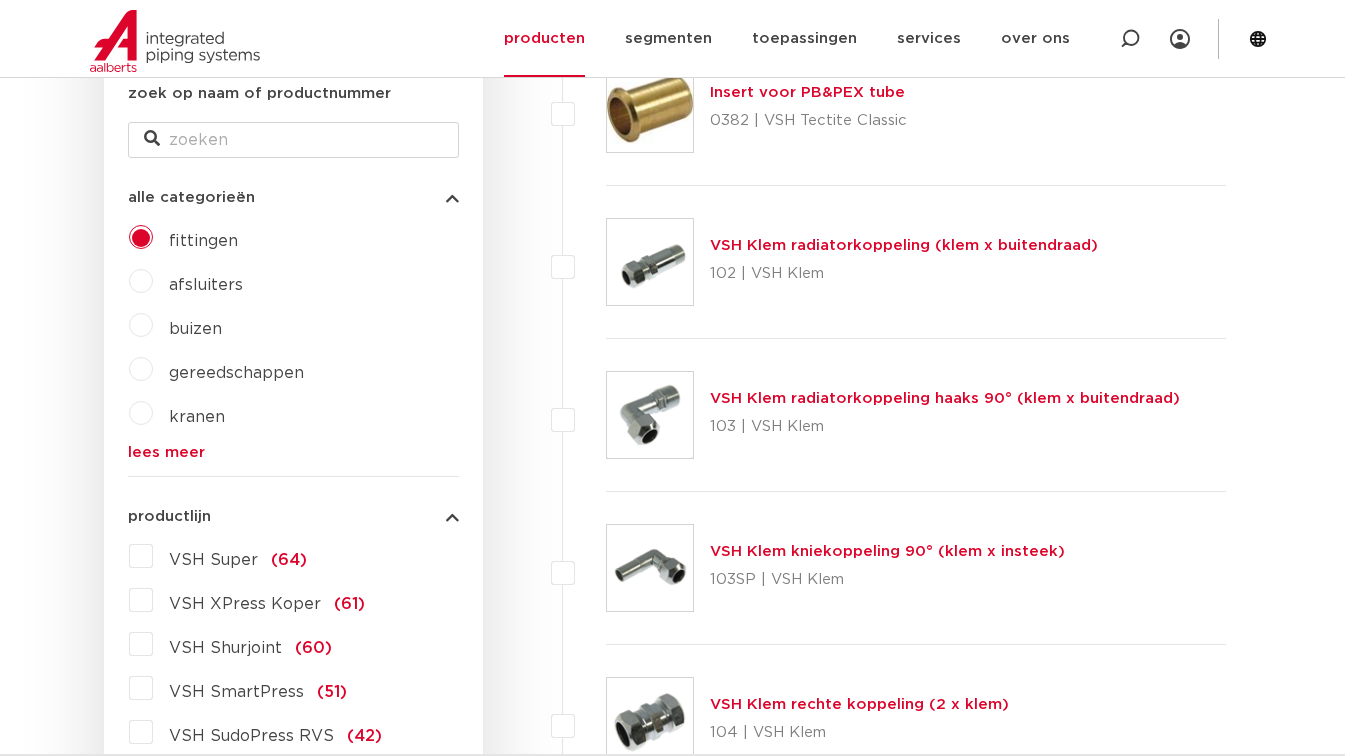 click on "VSH Super" at bounding box center [213, 560] 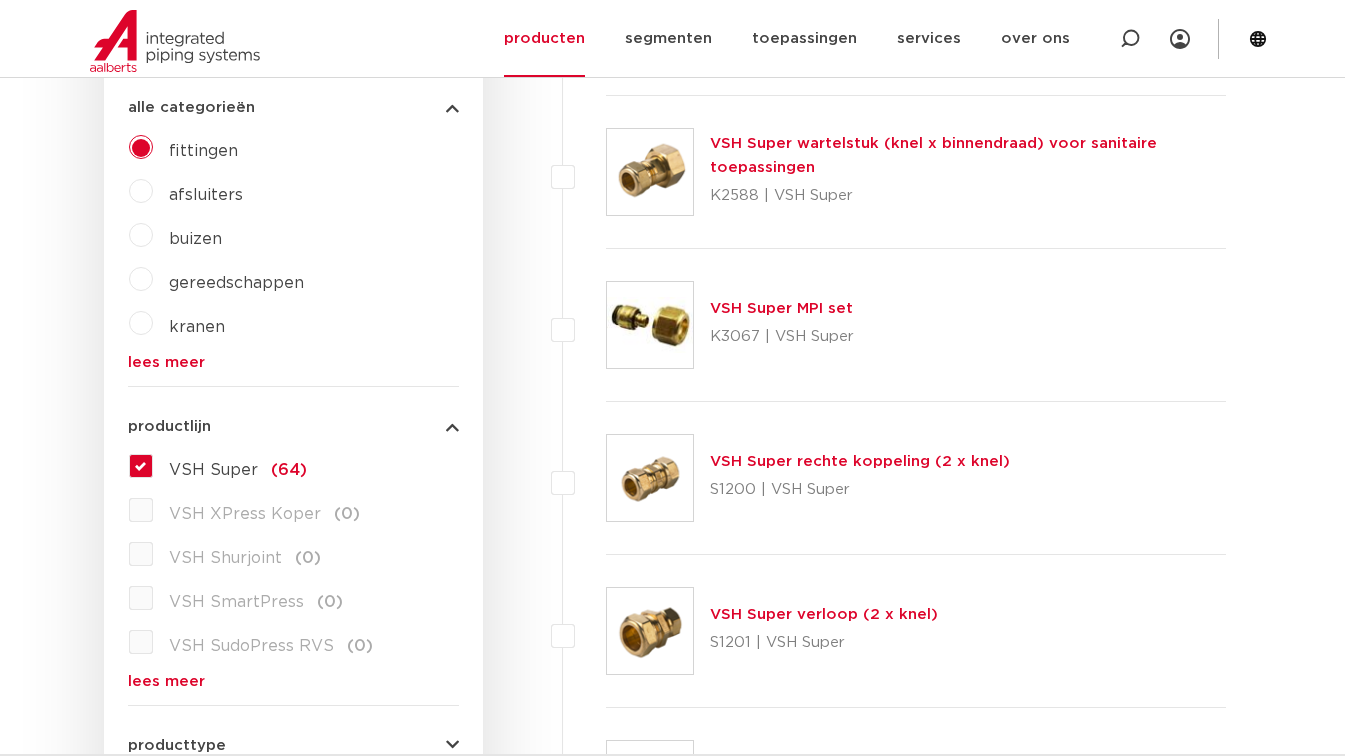 scroll, scrollTop: 490, scrollLeft: 0, axis: vertical 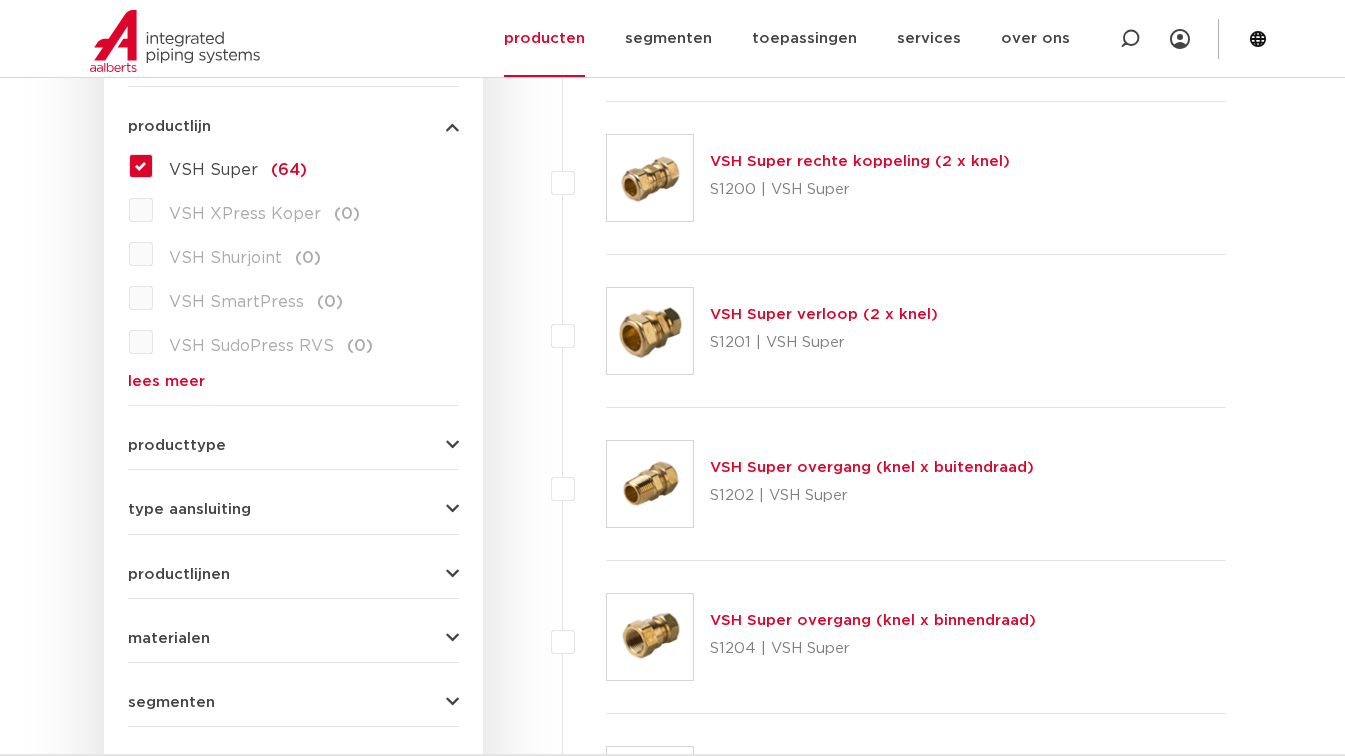 click on "producttype" at bounding box center [293, 445] 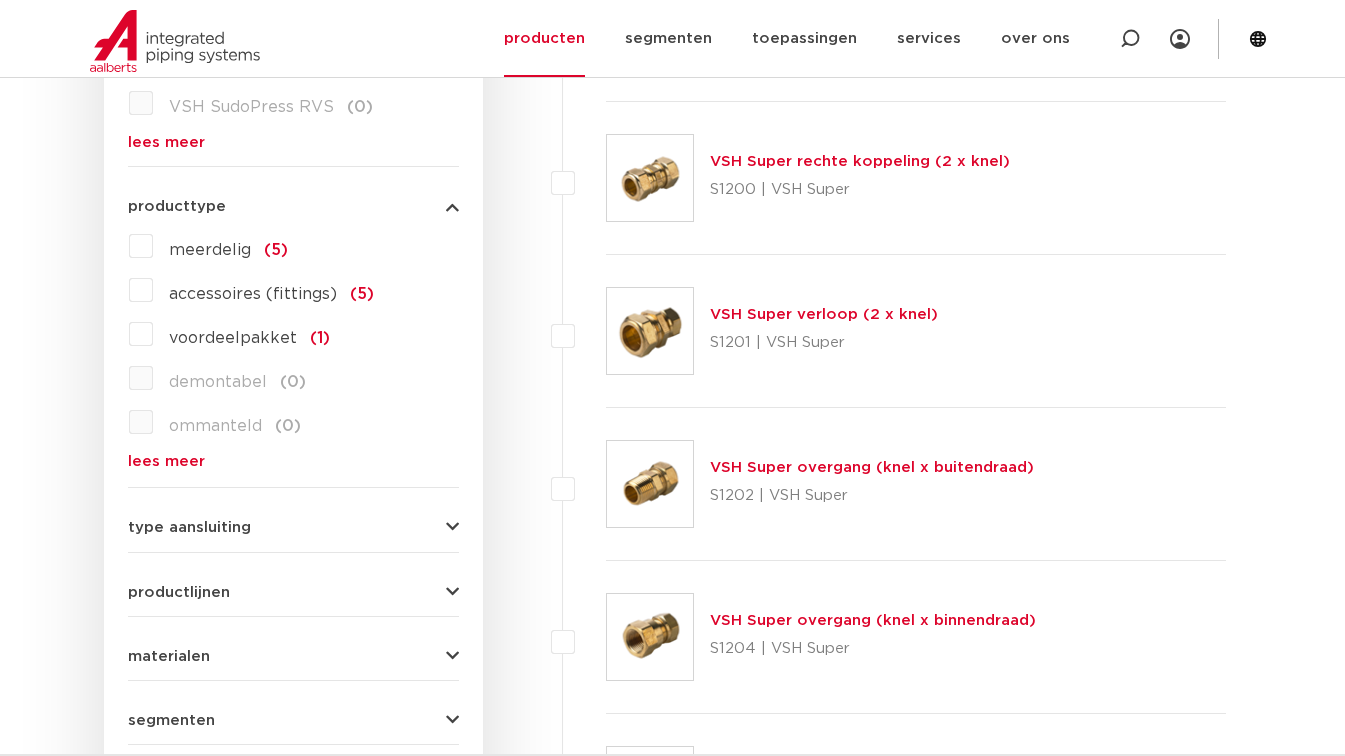 scroll, scrollTop: 774, scrollLeft: 0, axis: vertical 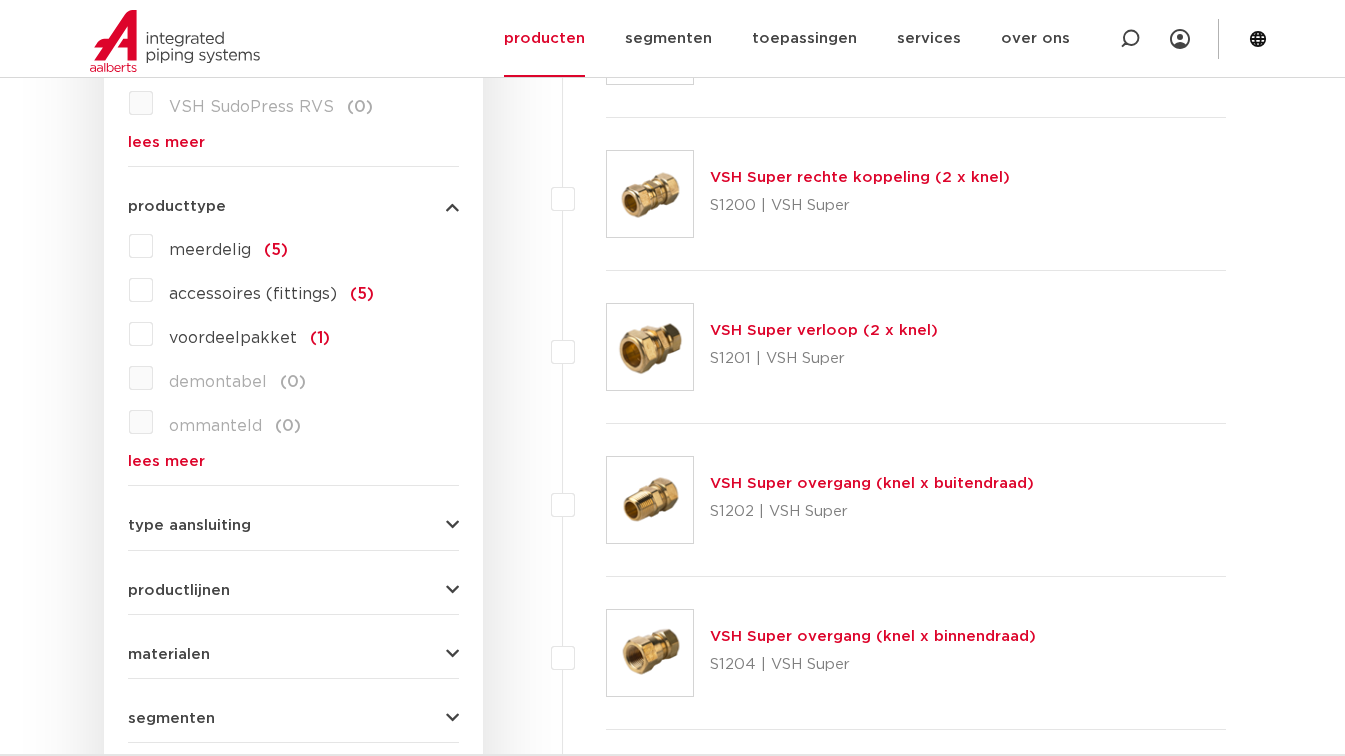 click on "type aansluiting" at bounding box center [189, 525] 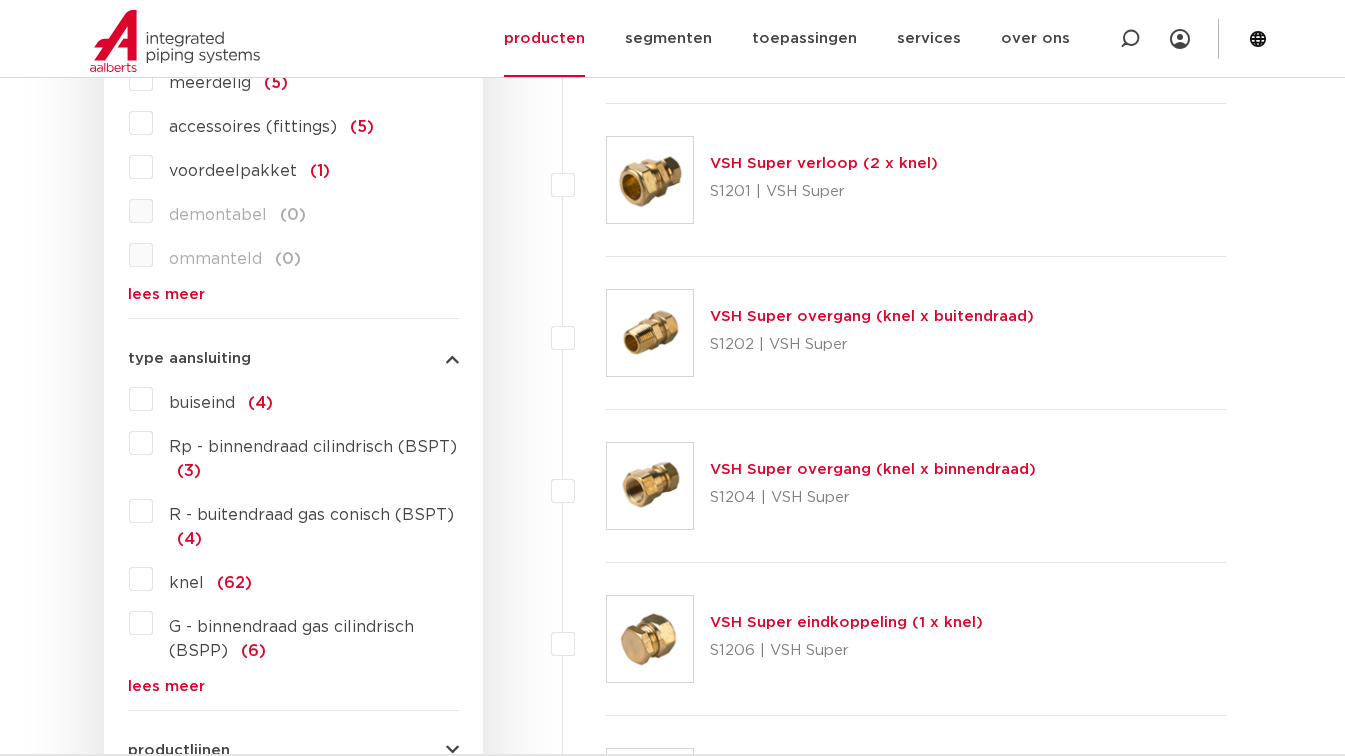 scroll, scrollTop: 974, scrollLeft: 0, axis: vertical 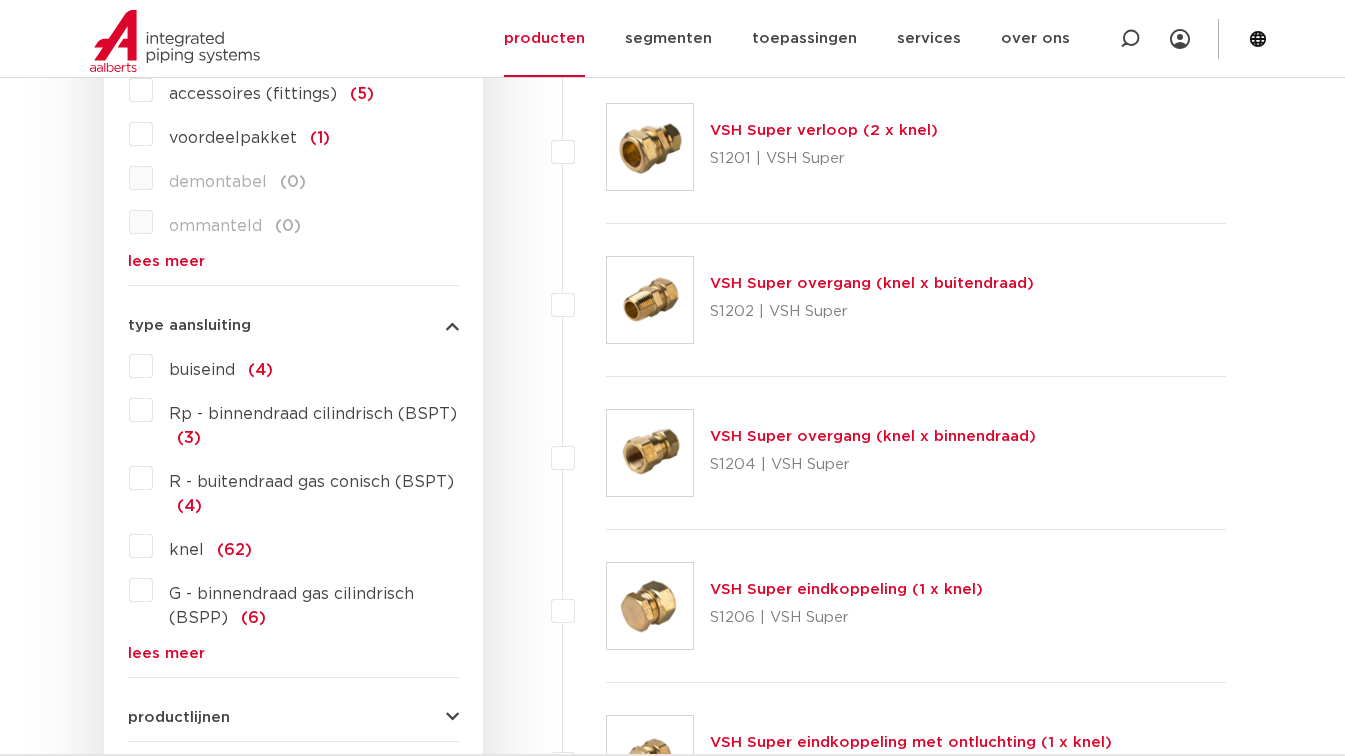 click on "lees meer" at bounding box center (293, 653) 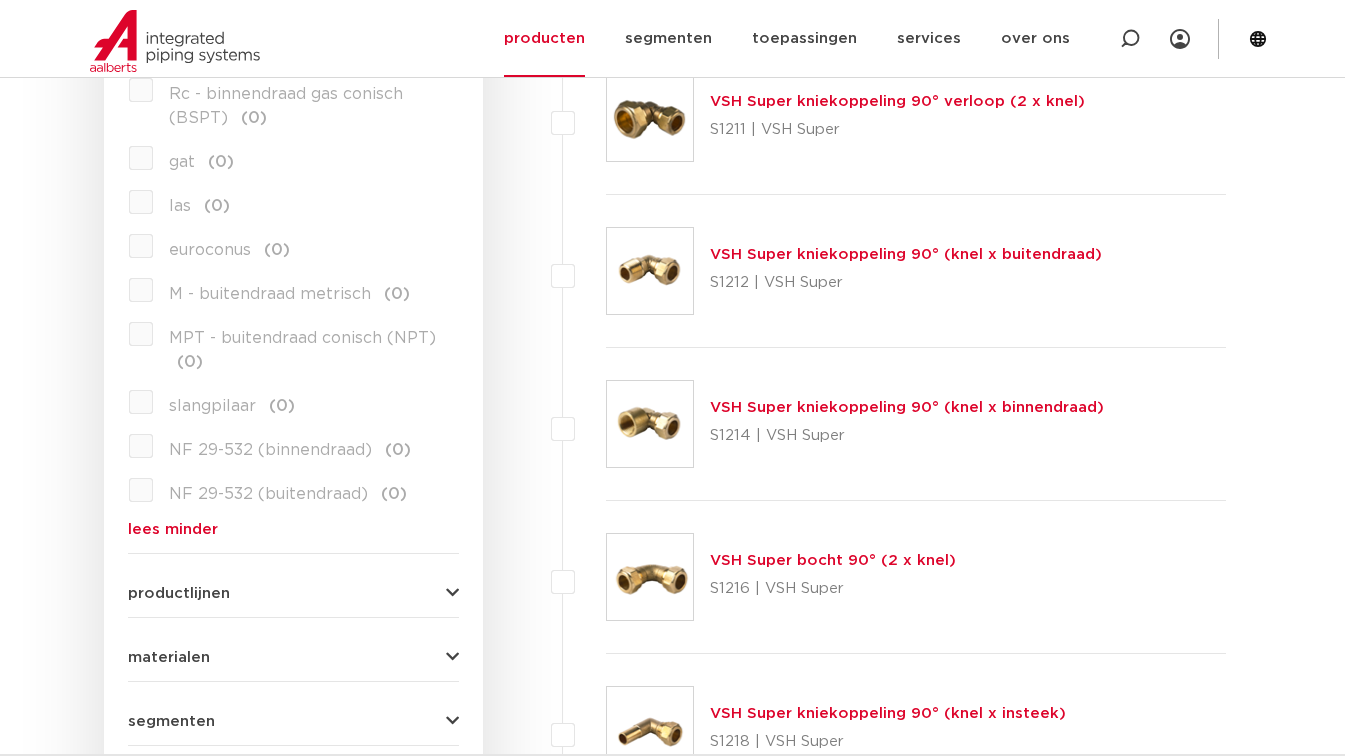 scroll, scrollTop: 2274, scrollLeft: 0, axis: vertical 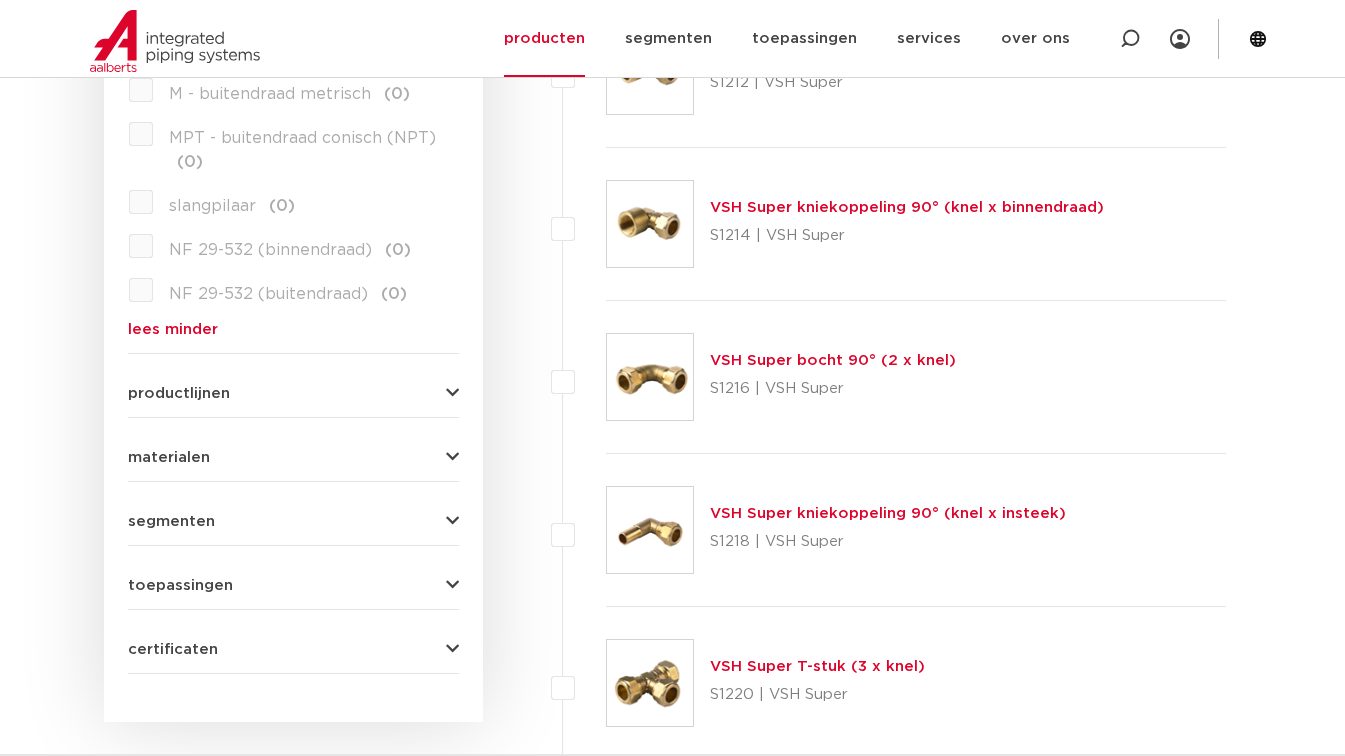 click on "productlijnen" at bounding box center [179, 393] 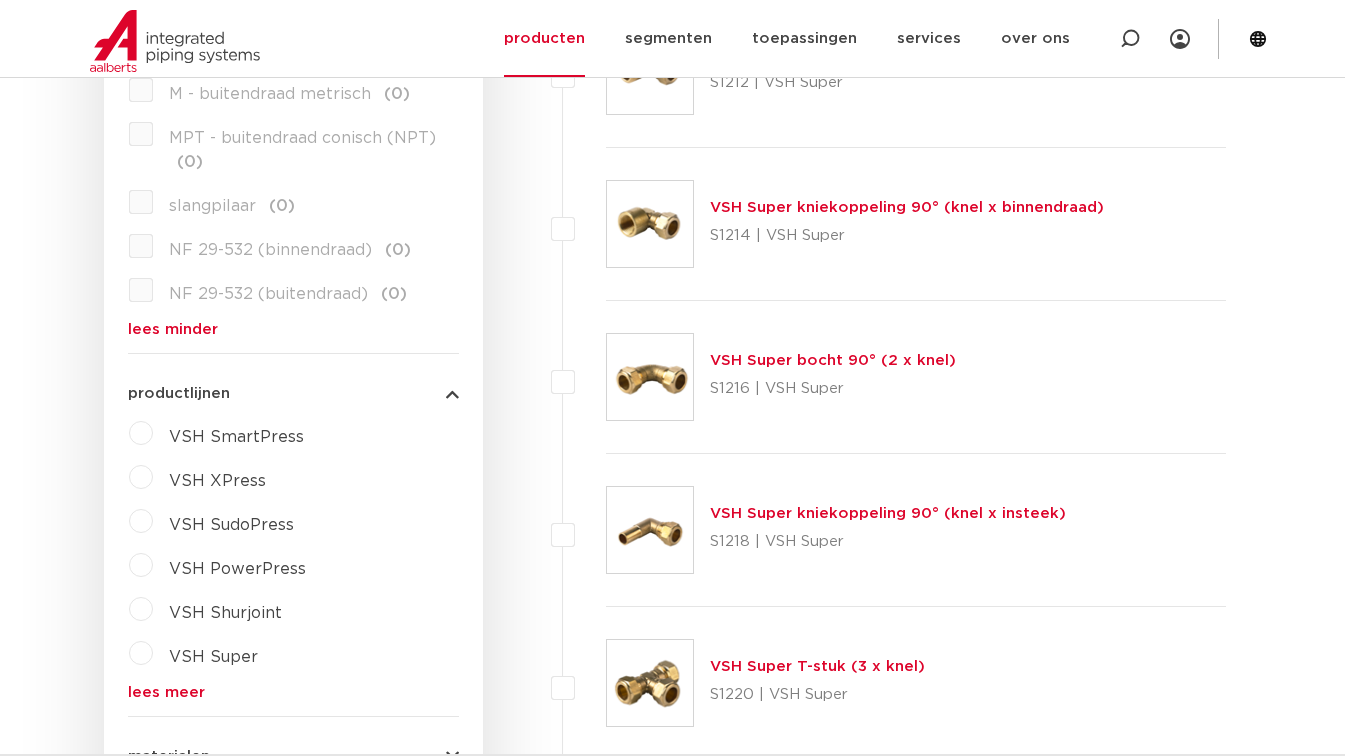 click on "VSH Super" at bounding box center [213, 657] 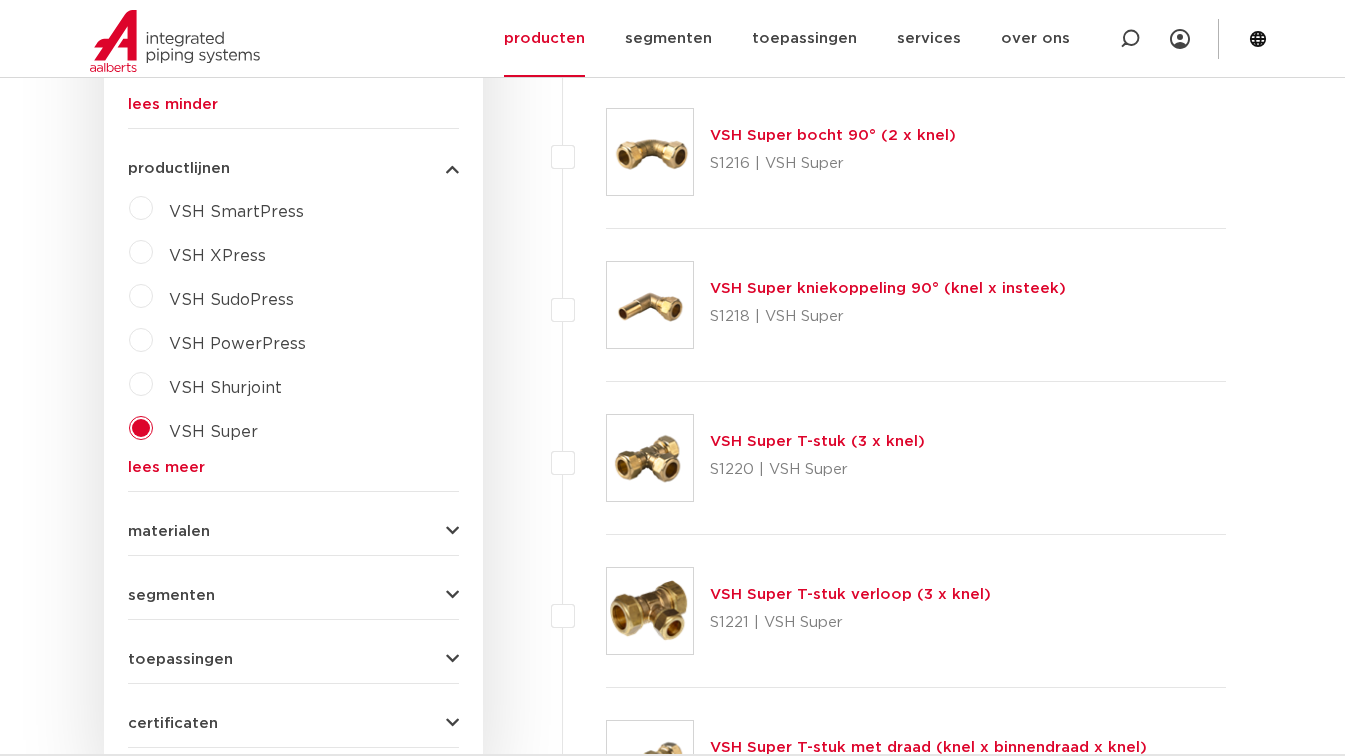 scroll, scrollTop: 2574, scrollLeft: 0, axis: vertical 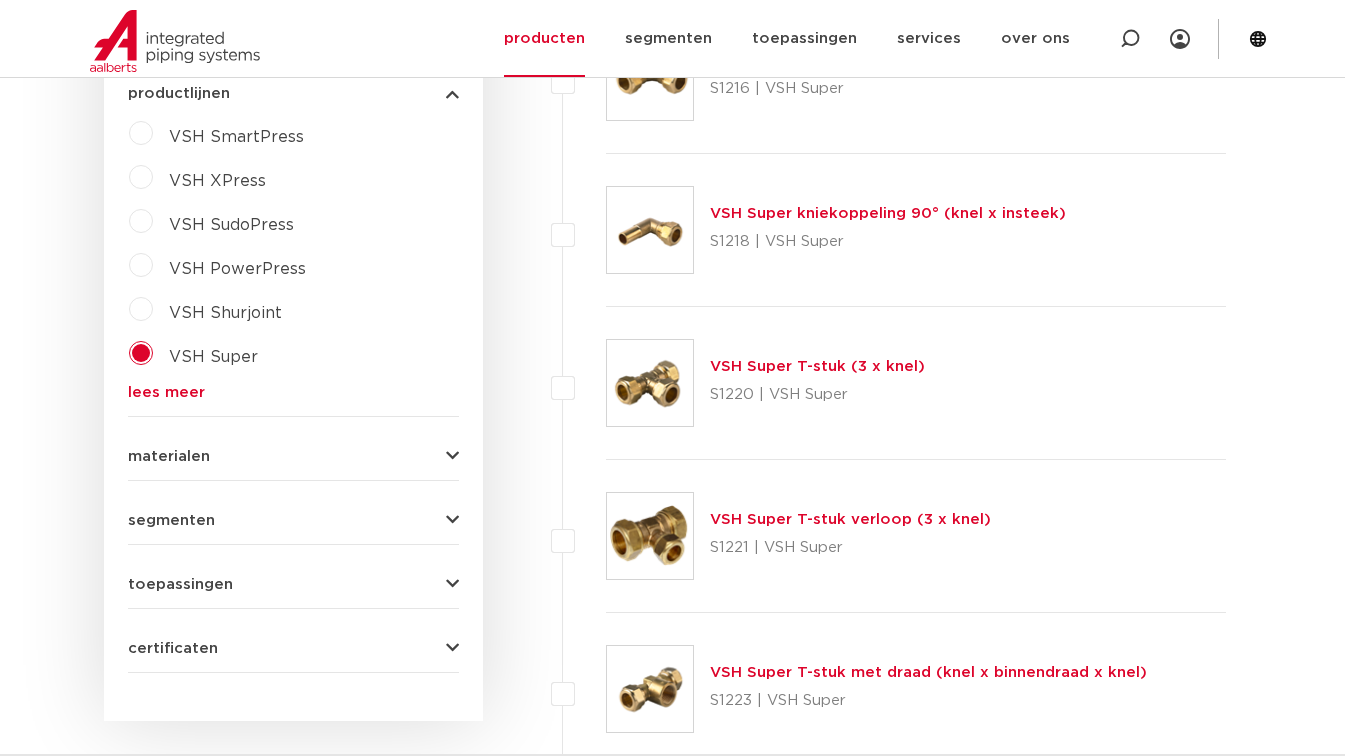 click on "toepassingen" at bounding box center [180, 584] 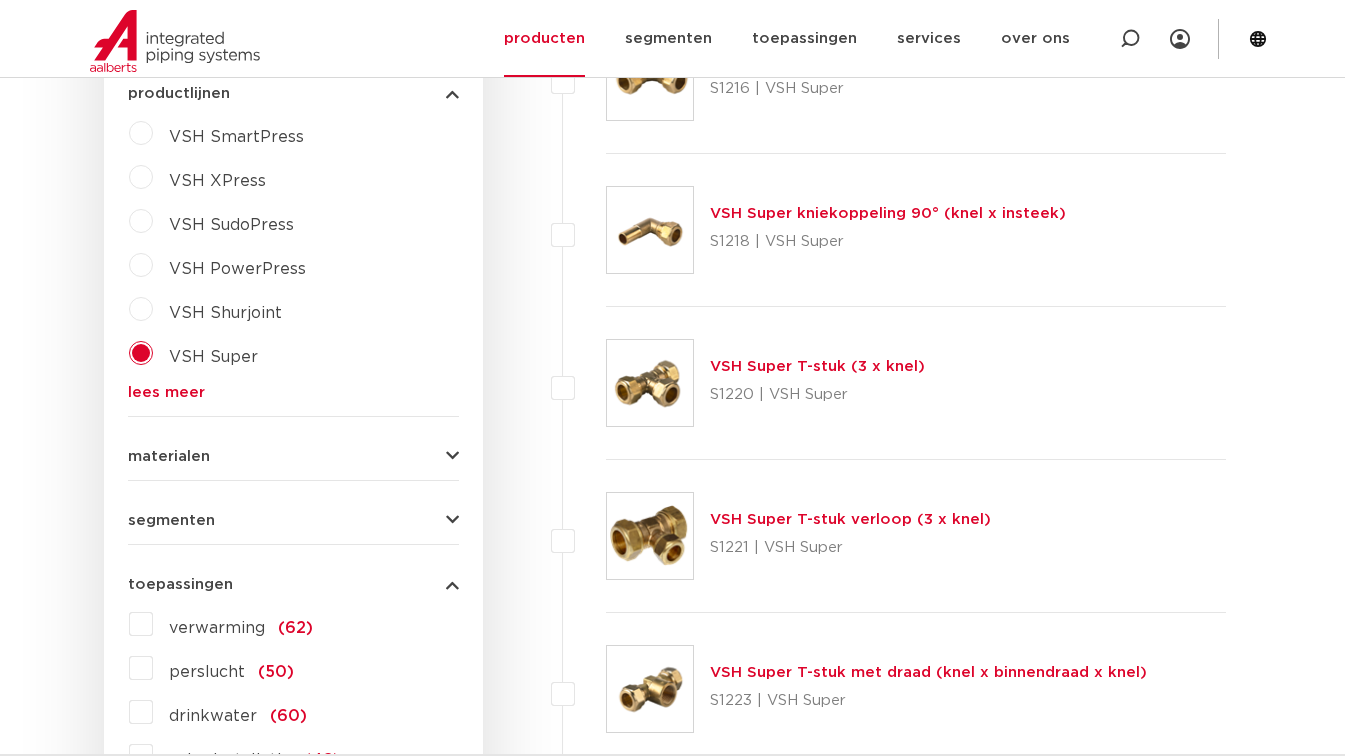 scroll, scrollTop: 2774, scrollLeft: 0, axis: vertical 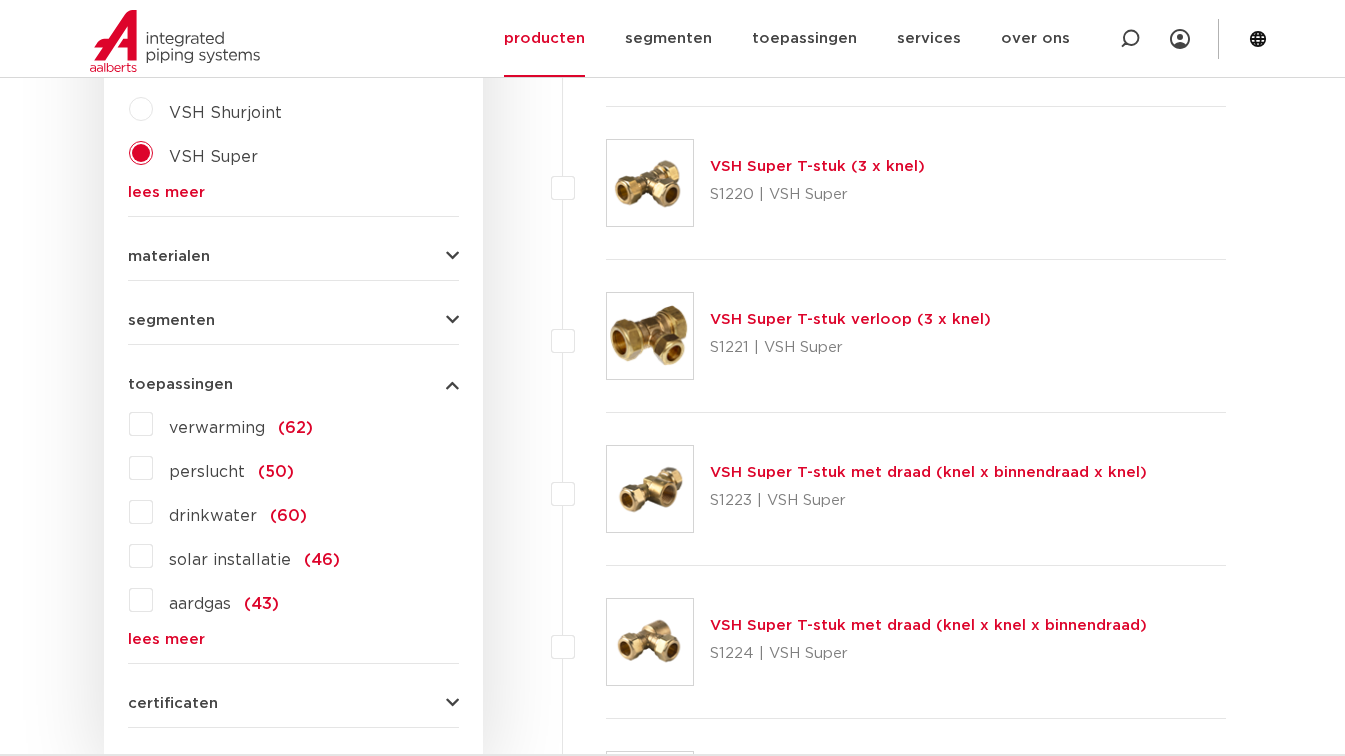click on "toepassingen" at bounding box center (293, 384) 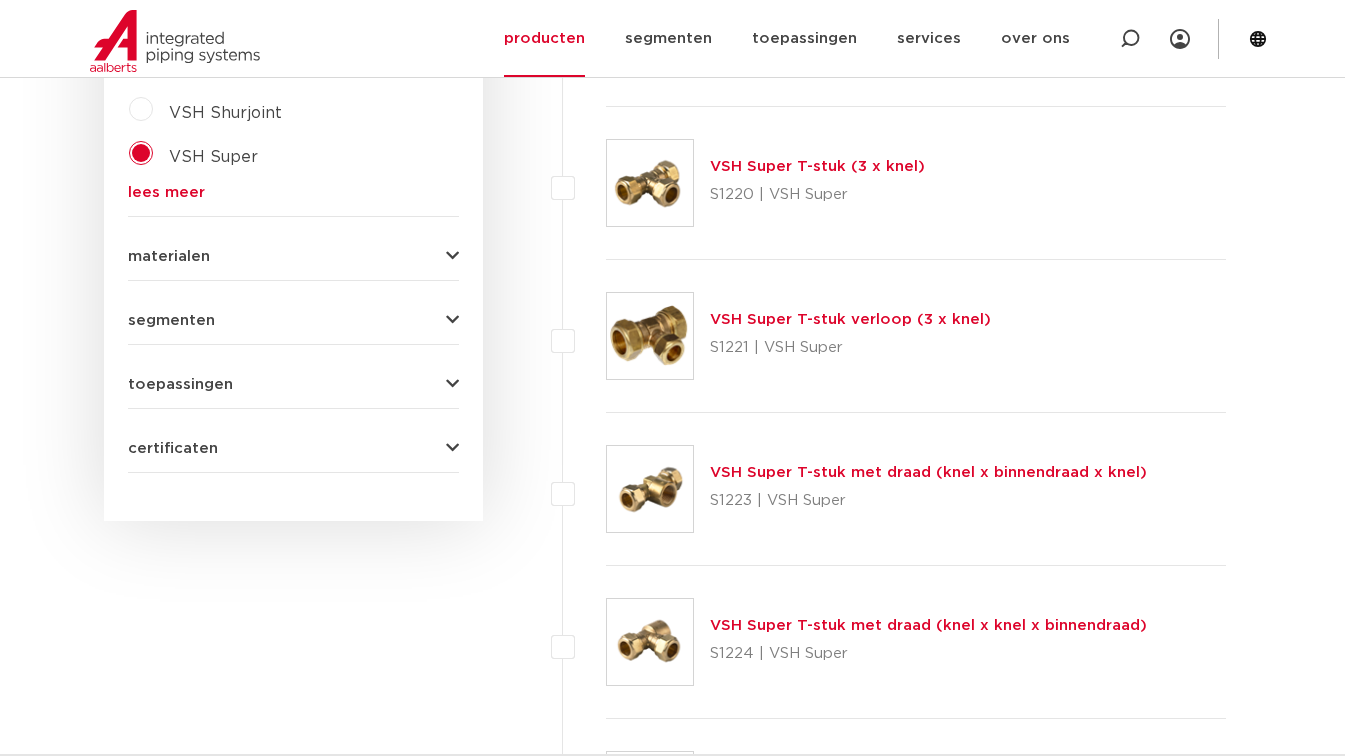 click on "certificaten" at bounding box center [173, 448] 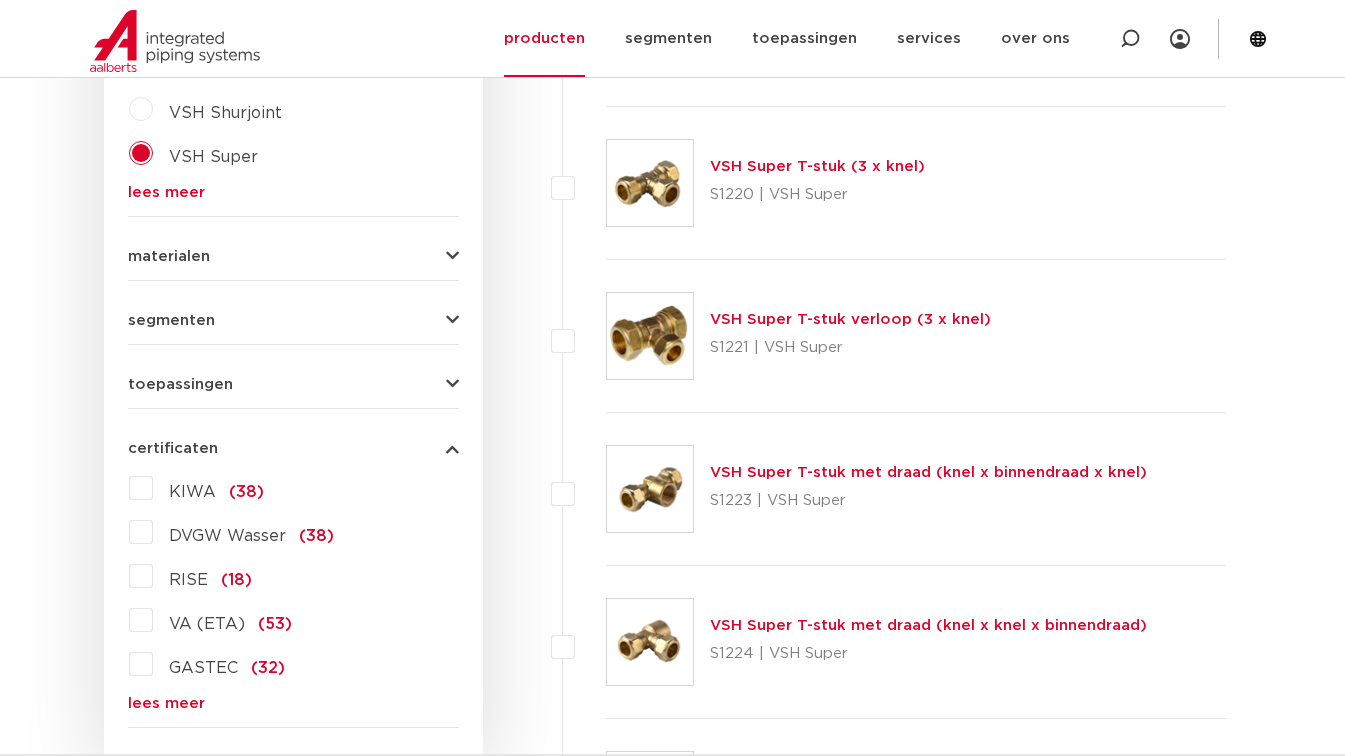 click on "certificaten" at bounding box center [173, 448] 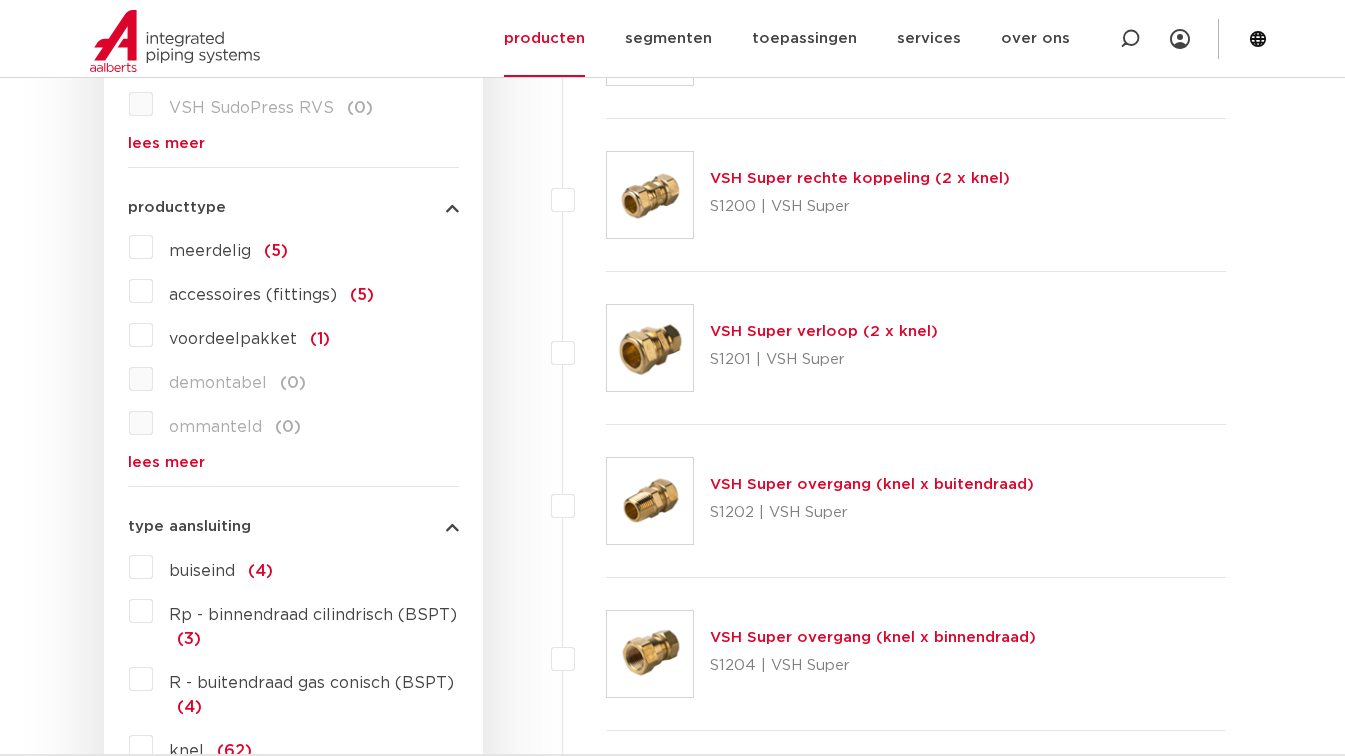 scroll, scrollTop: 774, scrollLeft: 0, axis: vertical 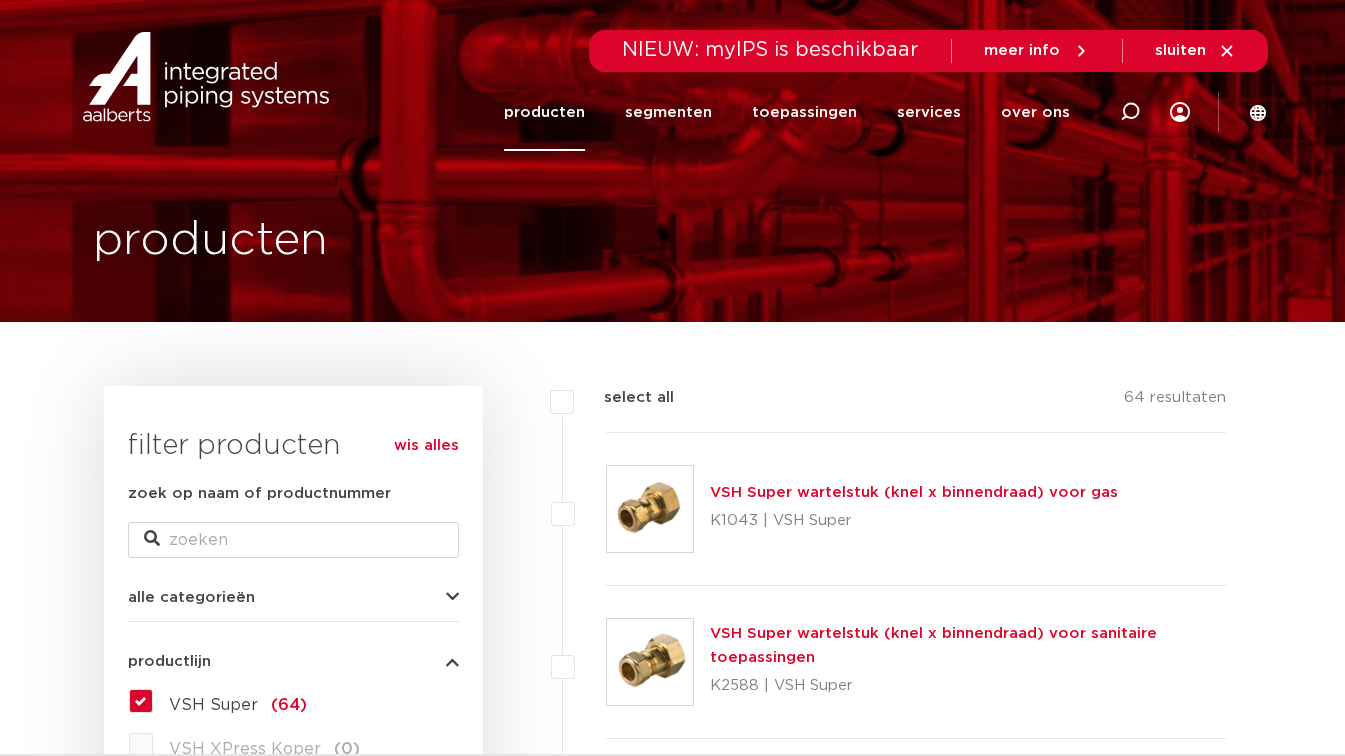 click on "meer info" at bounding box center [1022, 50] 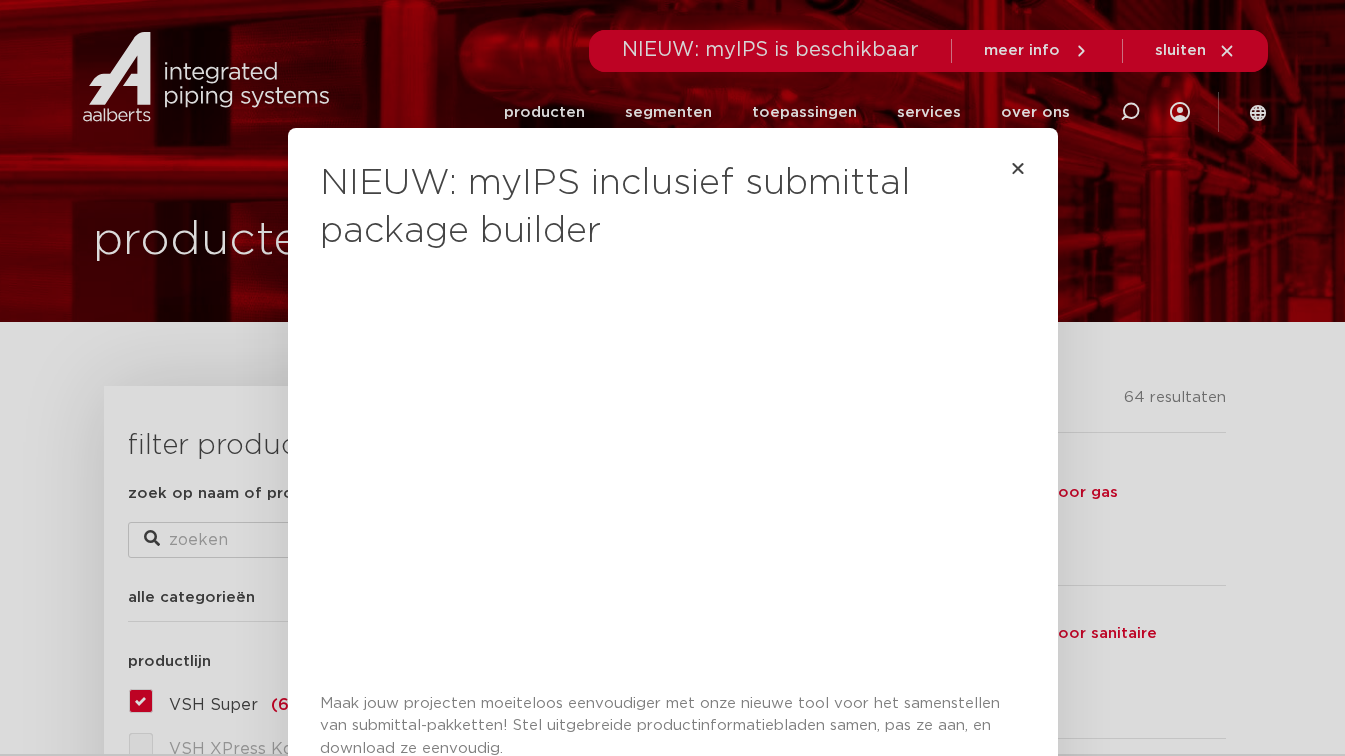 click at bounding box center (1018, 168) 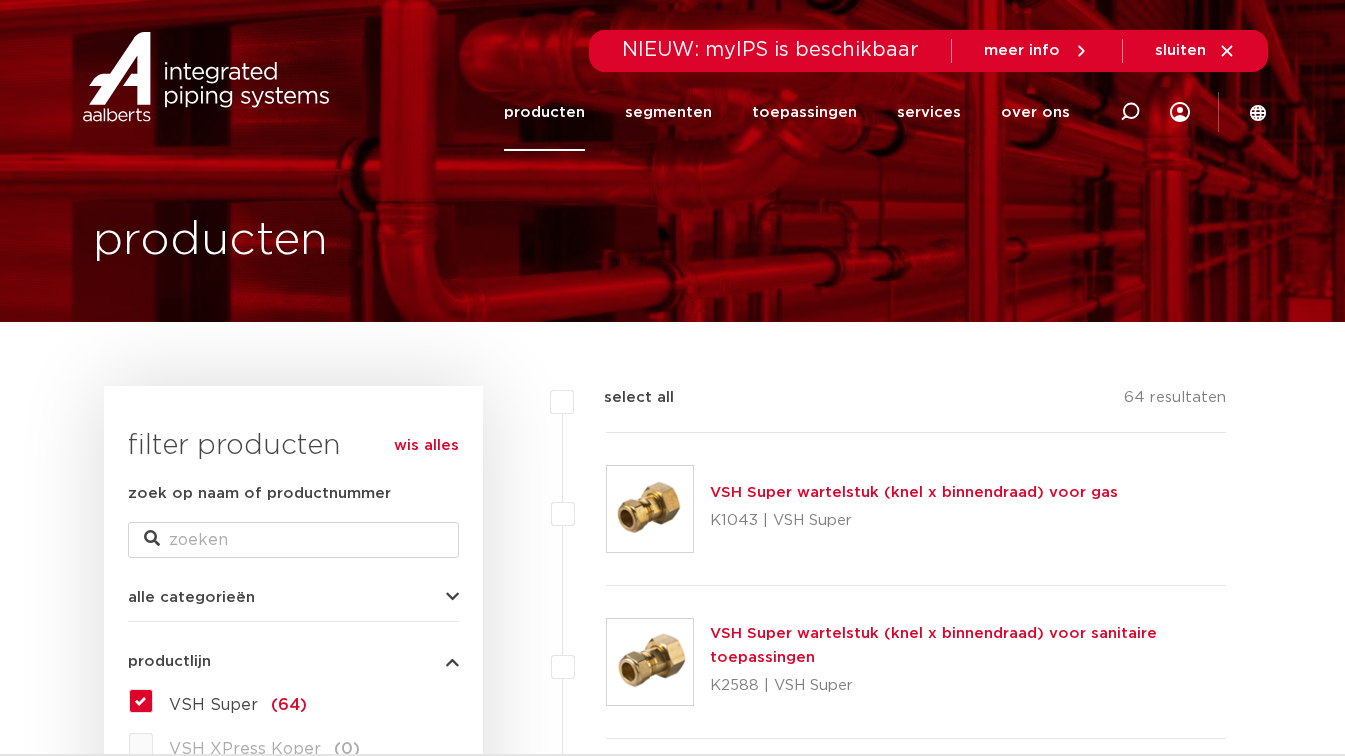 click on "meer info" at bounding box center [1022, 50] 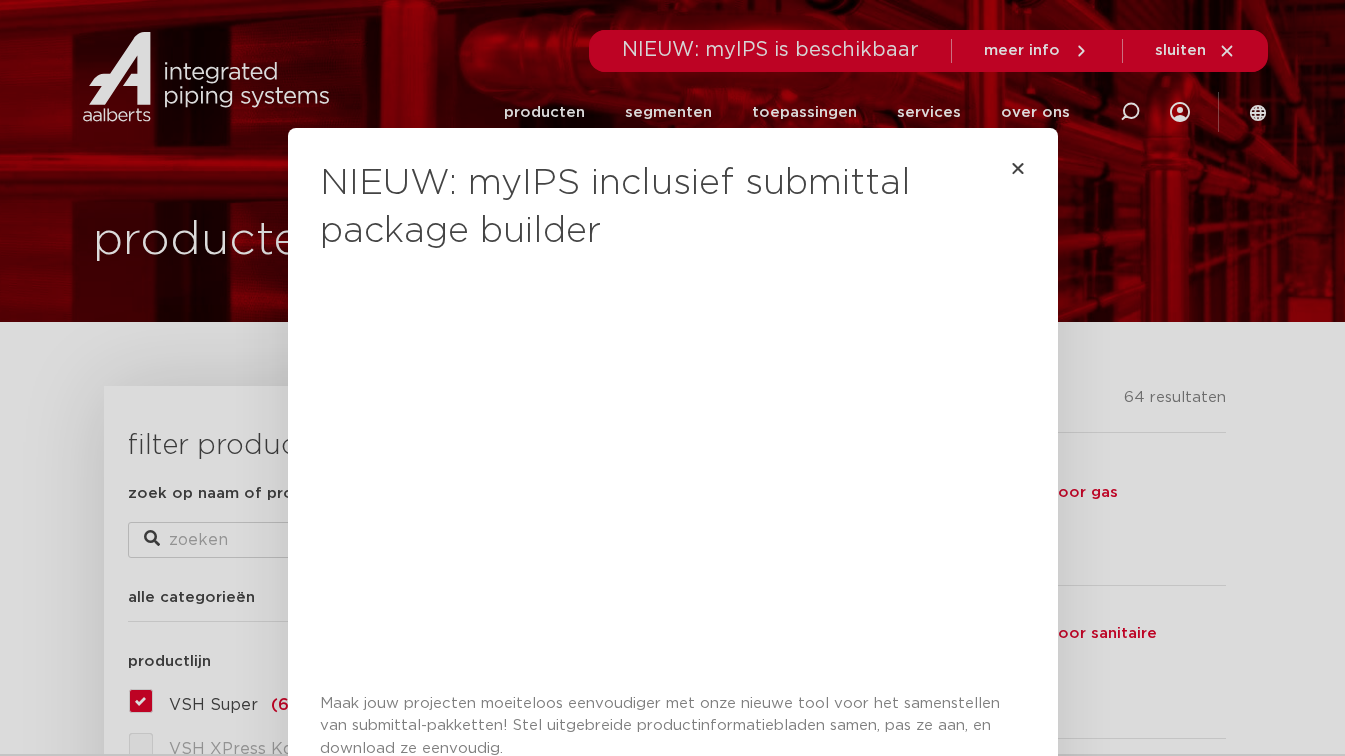 click at bounding box center (1018, 168) 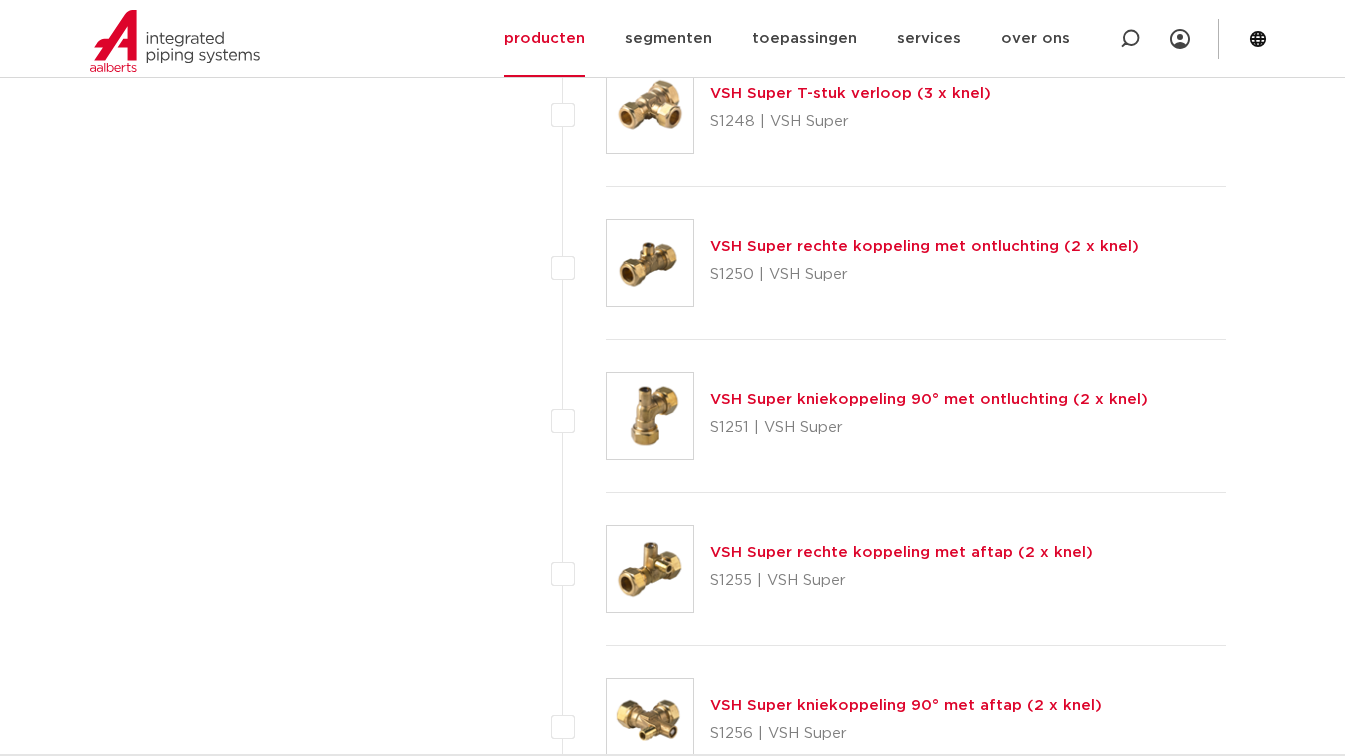 scroll, scrollTop: 5700, scrollLeft: 0, axis: vertical 